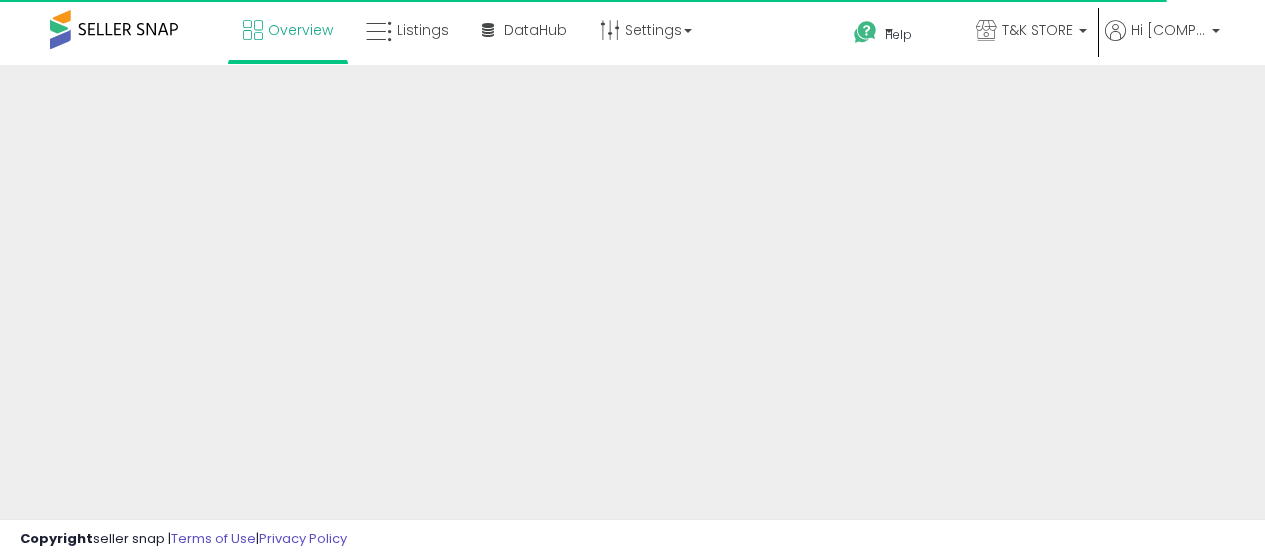 scroll, scrollTop: 0, scrollLeft: 0, axis: both 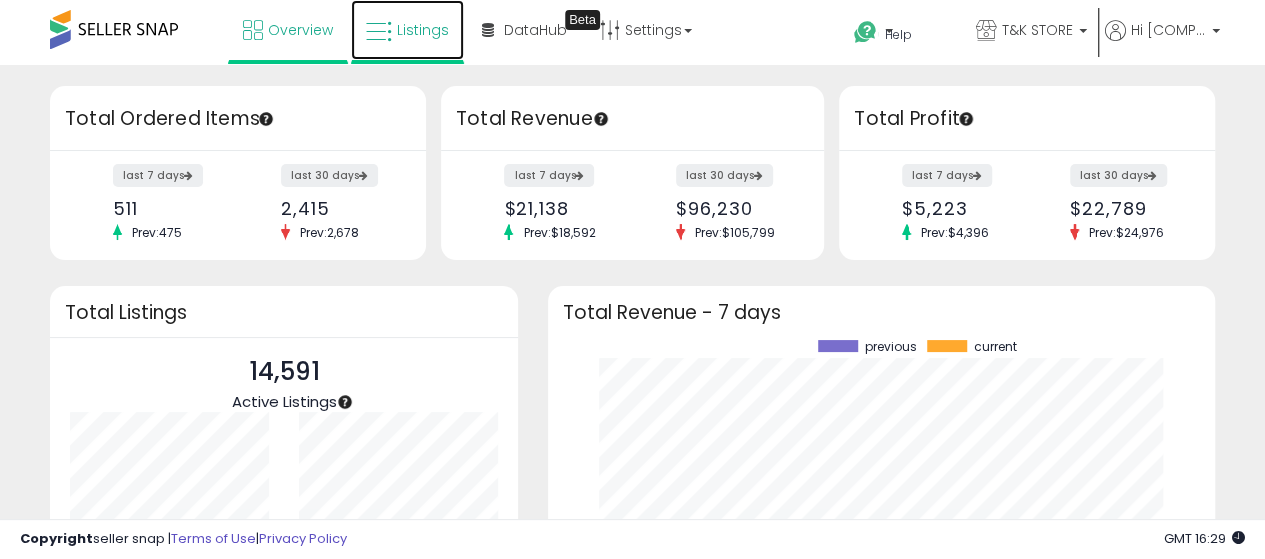 click on "Listings" at bounding box center [423, 30] 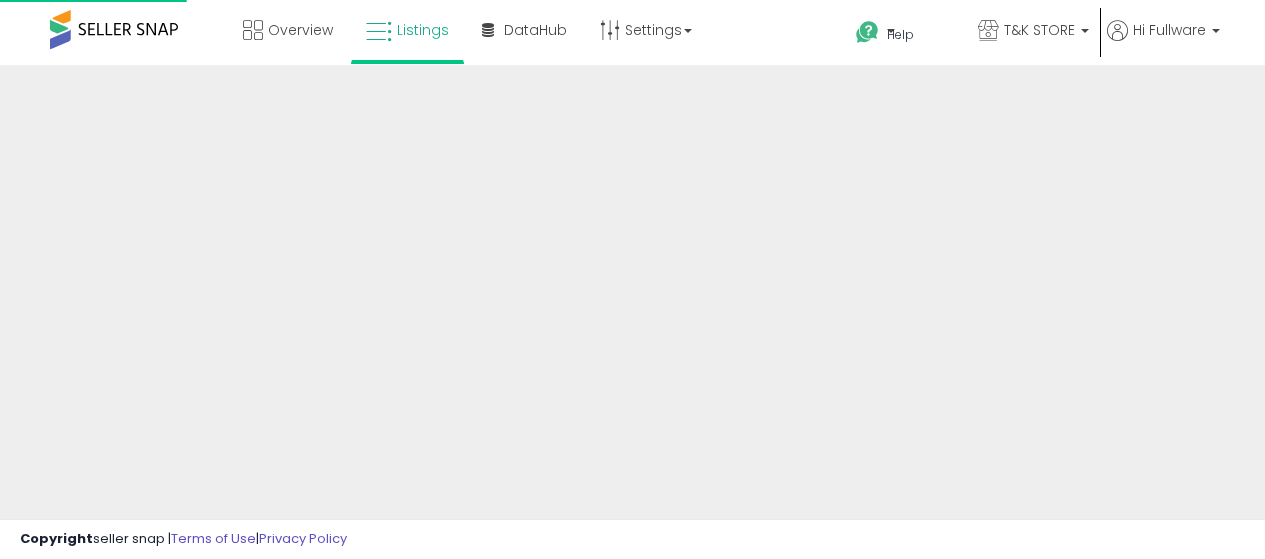 scroll, scrollTop: 0, scrollLeft: 0, axis: both 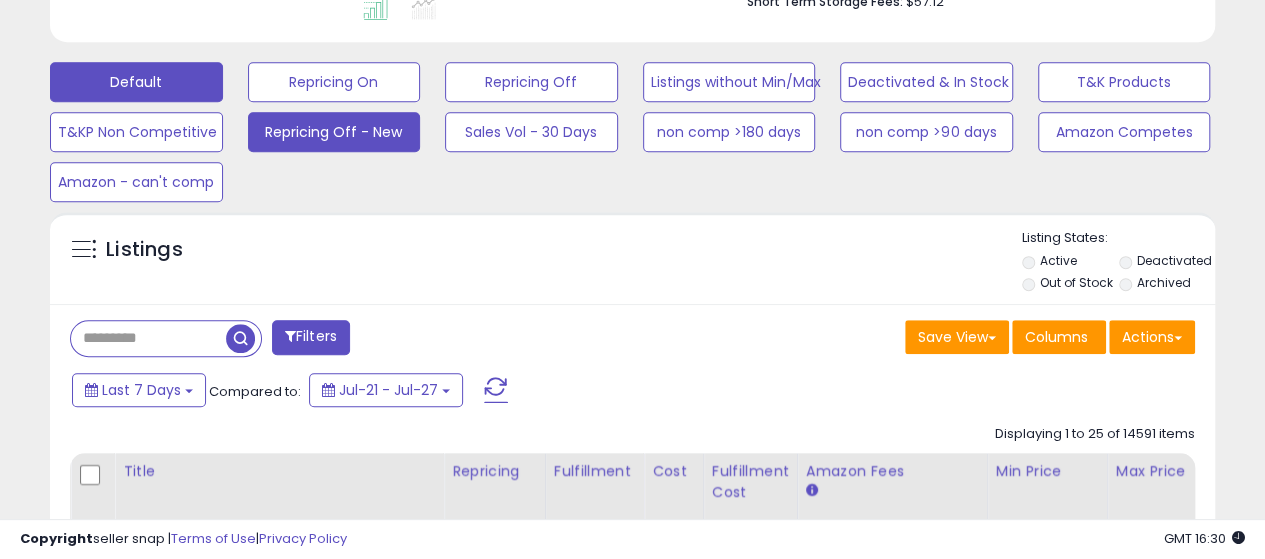 click on "Repricing Off - New" at bounding box center (334, 82) 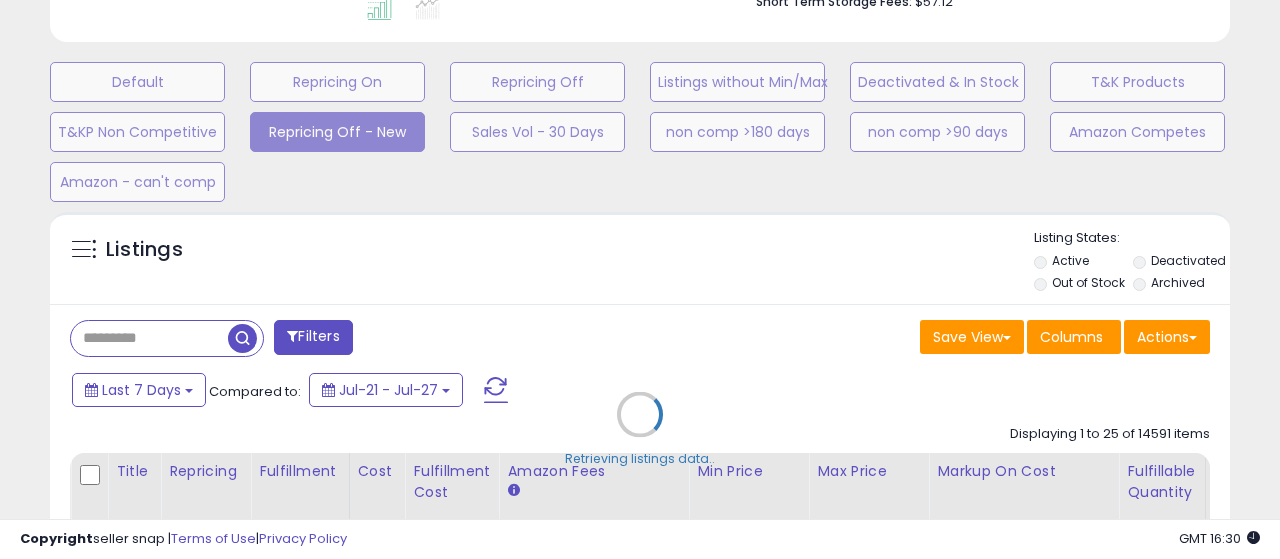scroll, scrollTop: 999590, scrollLeft: 999317, axis: both 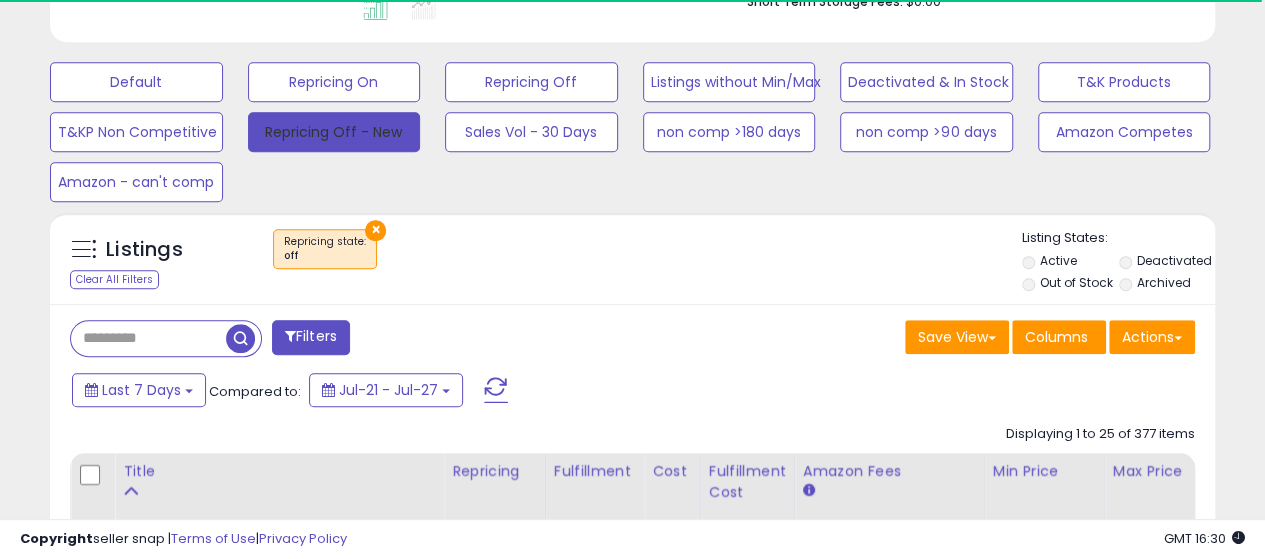 click on "Repricing Off - New" at bounding box center [334, 132] 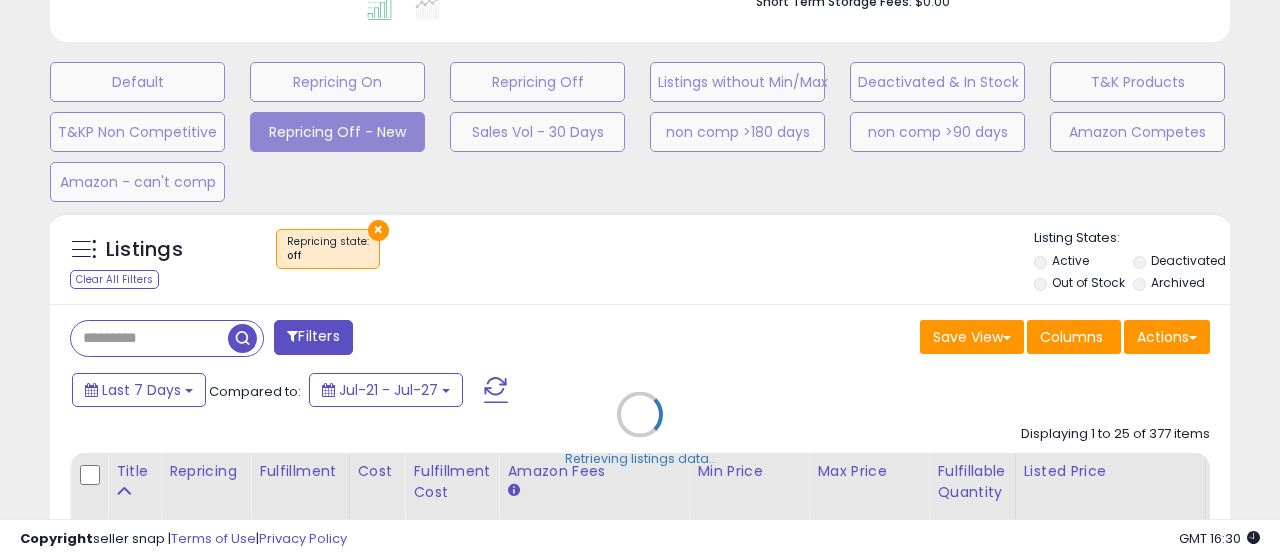 scroll, scrollTop: 999590, scrollLeft: 999317, axis: both 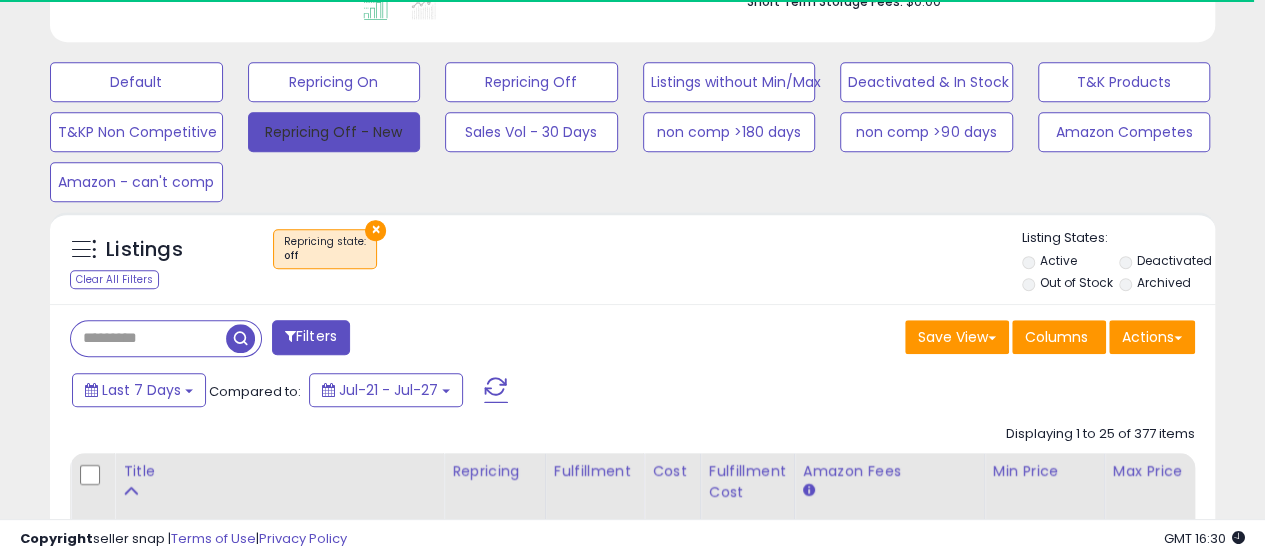 click on "Repricing Off - New" at bounding box center [334, 132] 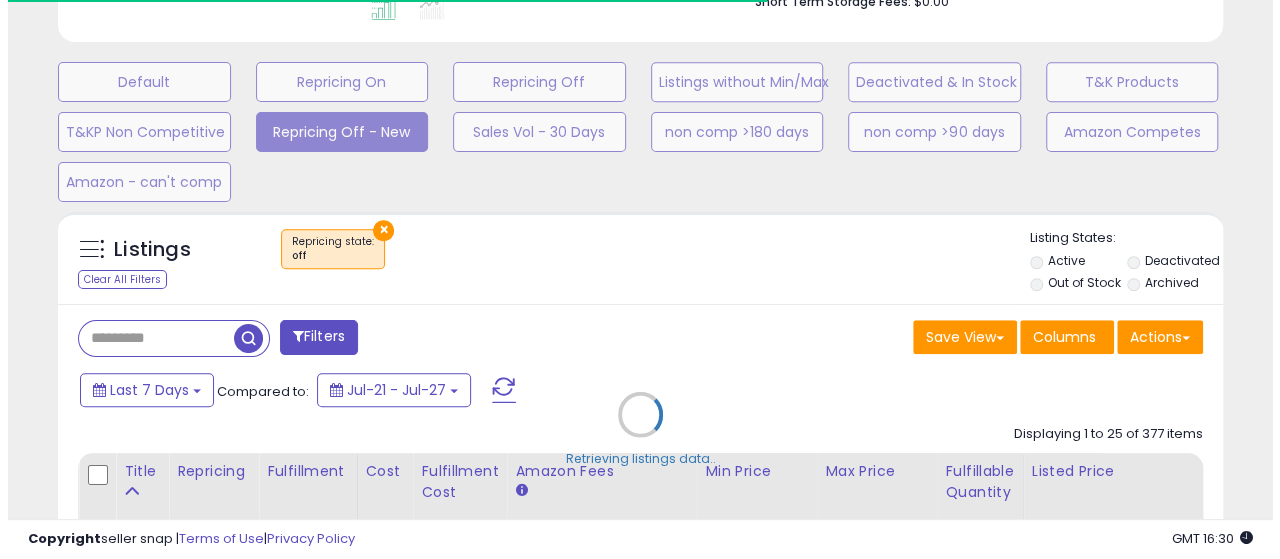 scroll, scrollTop: 999590, scrollLeft: 999317, axis: both 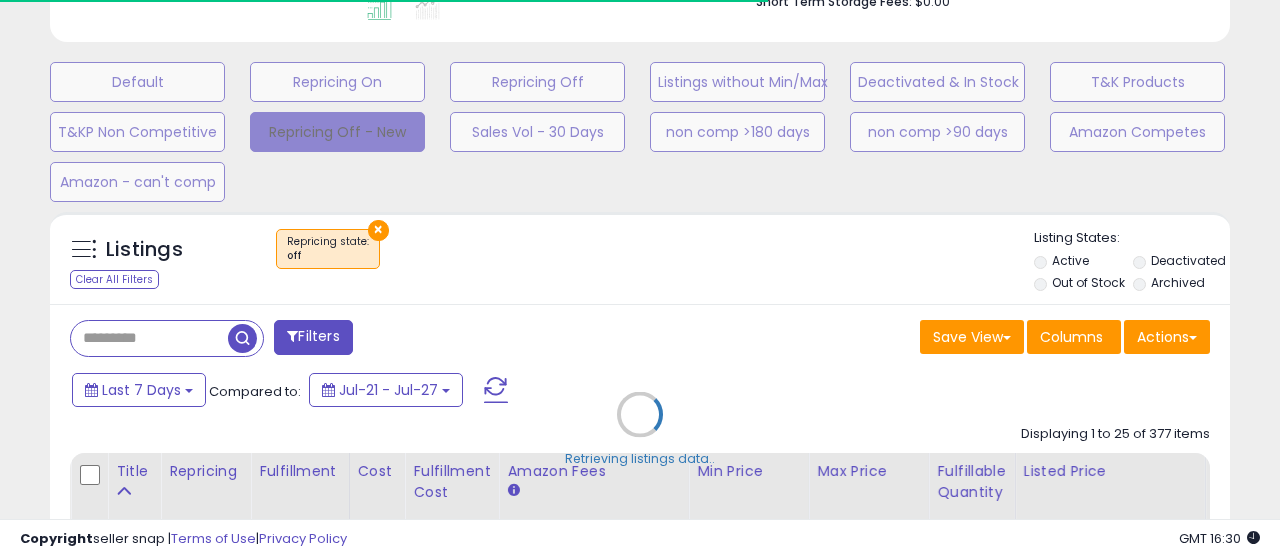 click on "Repricing Off - New" at bounding box center [337, 132] 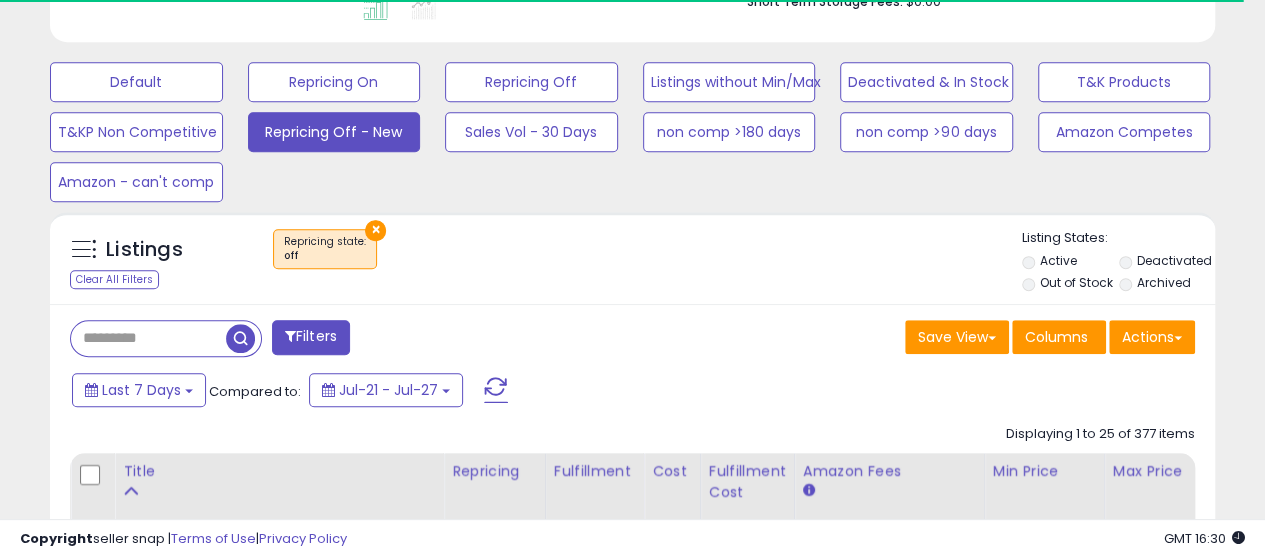 scroll, scrollTop: 632, scrollLeft: 0, axis: vertical 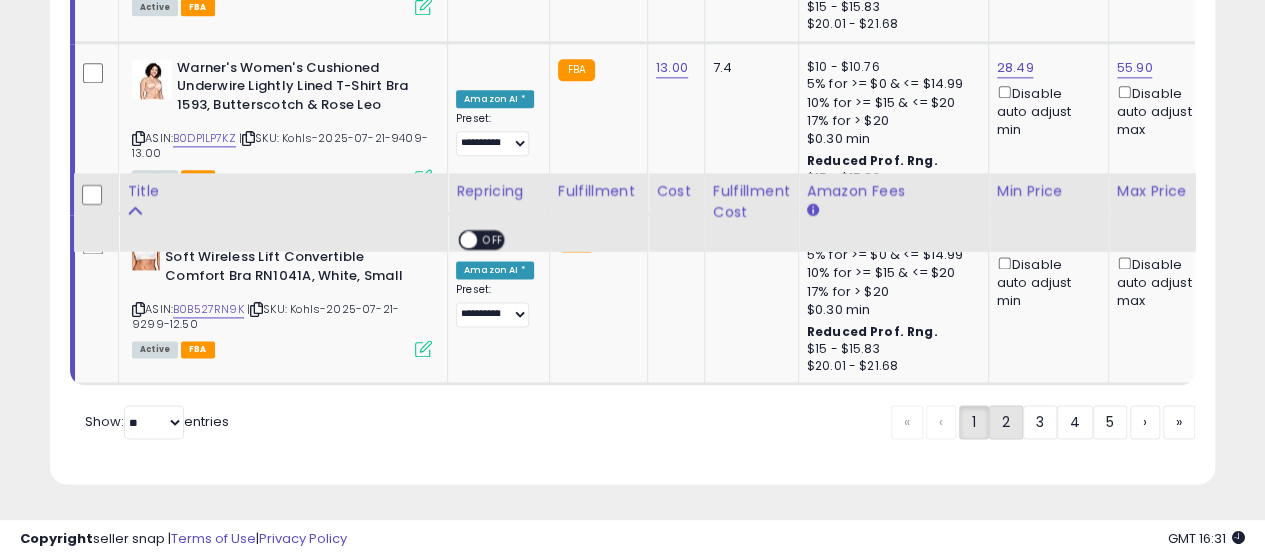 click on "2" 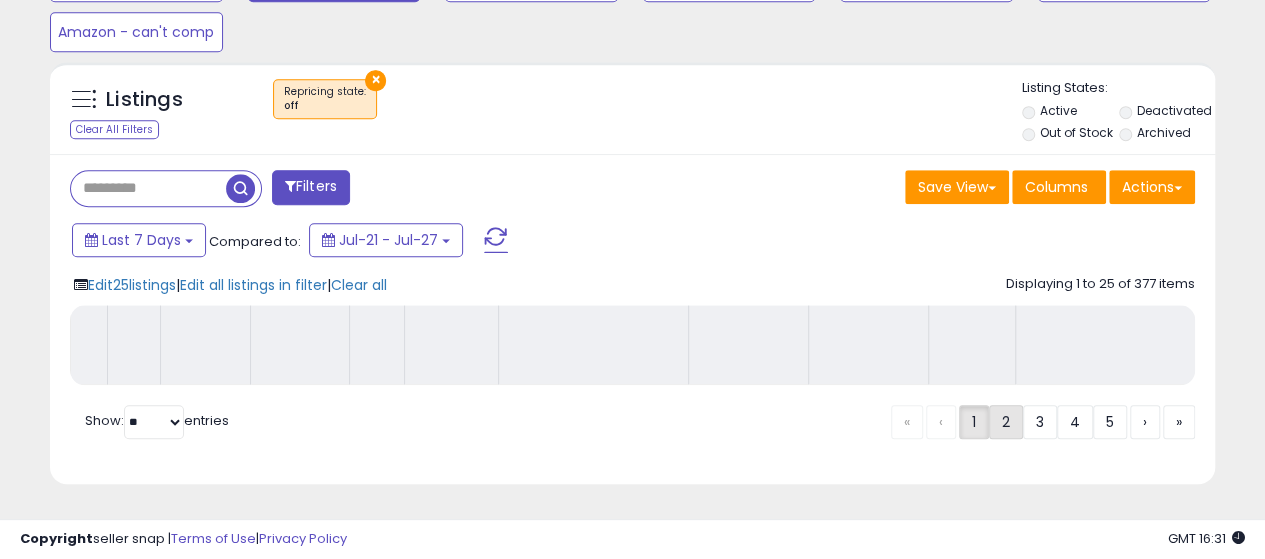 scroll, scrollTop: 730, scrollLeft: 0, axis: vertical 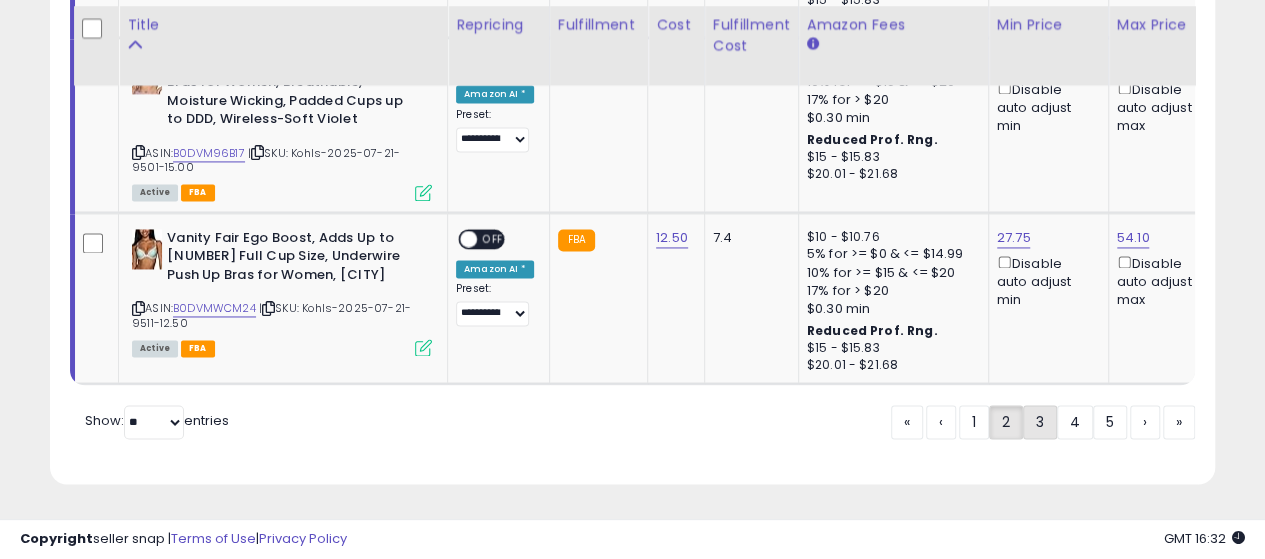 click on "3" 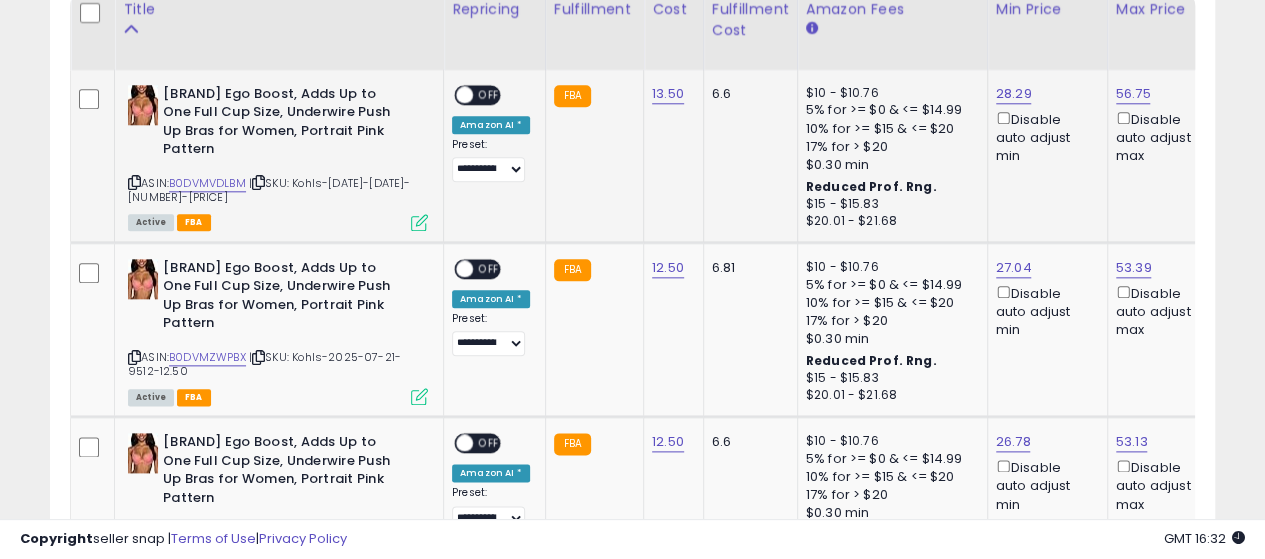 scroll, scrollTop: 998, scrollLeft: 0, axis: vertical 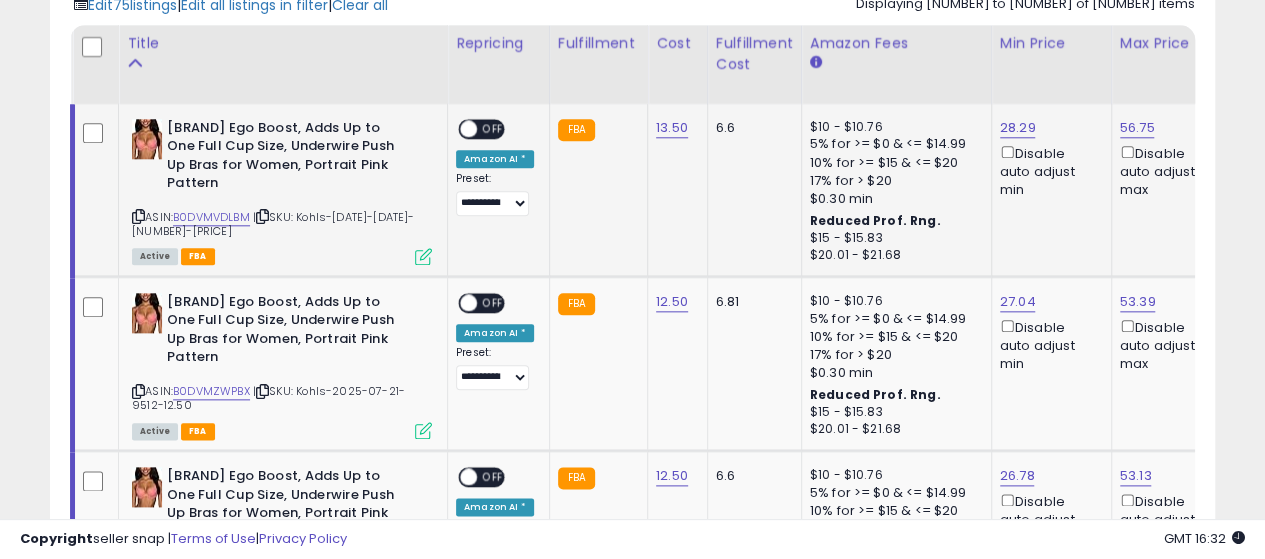 click on "Vanity Fair Ego Boost, Adds Up to [NUMBER] Full Cup Size, Underwire Push Up Bras for Women, Portrait Pink Pattern" at bounding box center (288, 158) 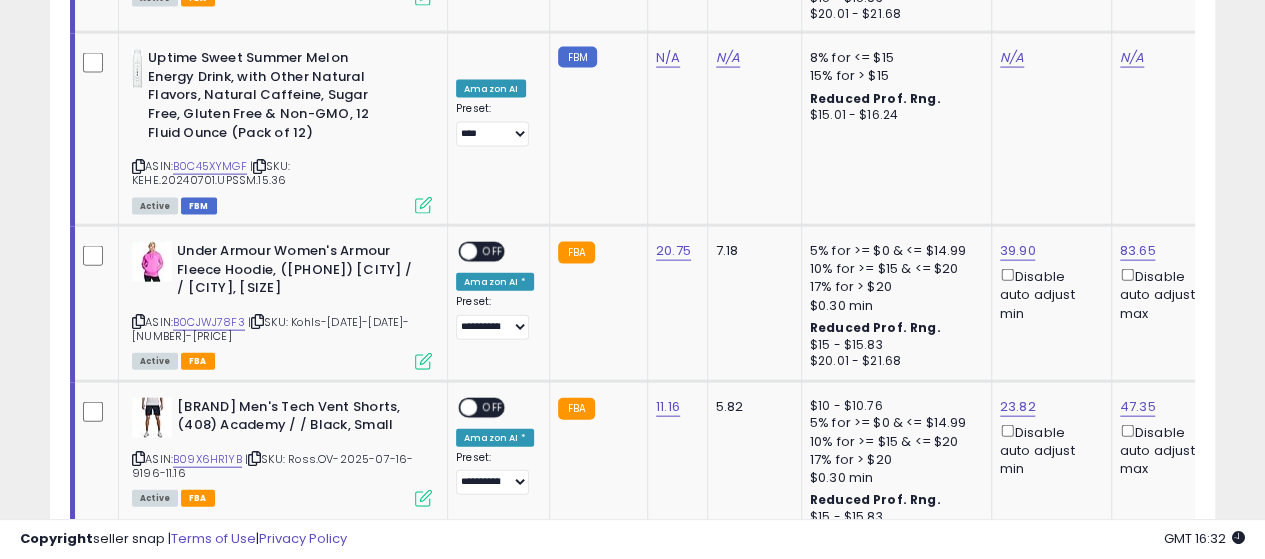 scroll, scrollTop: 1987, scrollLeft: 0, axis: vertical 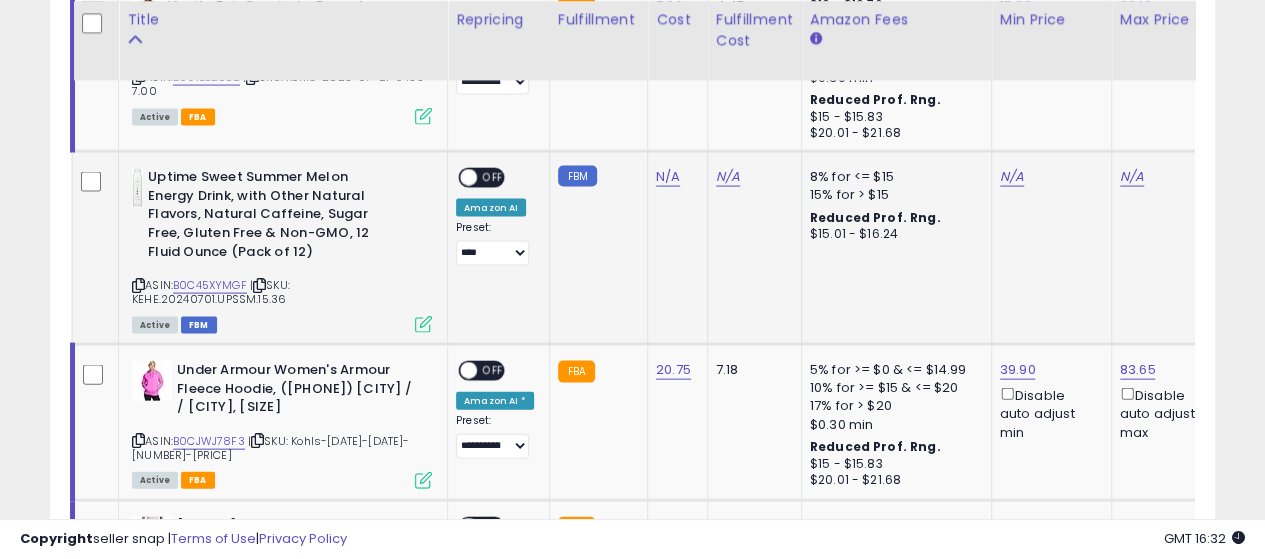 click on "|   SKU: KEHE.20240701.UPSSM.15.36" at bounding box center [211, 292] 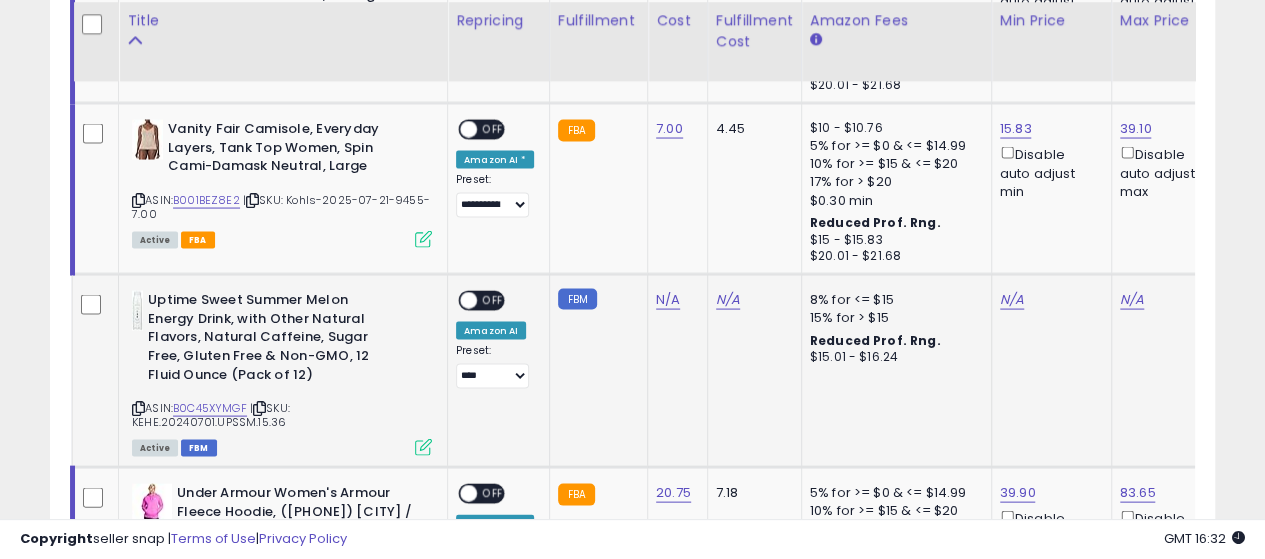 scroll, scrollTop: 1864, scrollLeft: 0, axis: vertical 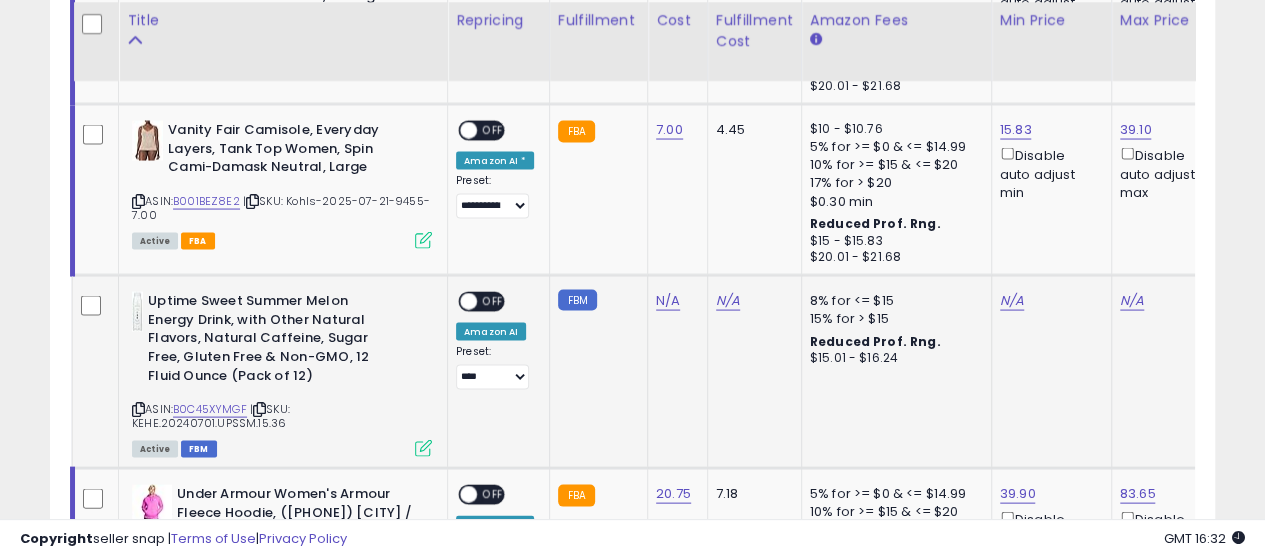 click on "[PRODUCT_NAME] [PRODUCT_NAME] [PRODUCT_NAME], [FEATURE] [FEATURE], [FEATURE] [FEATURE], [FEATURE] [SIZE] (Pack of [NUMBER])" at bounding box center [269, 340] 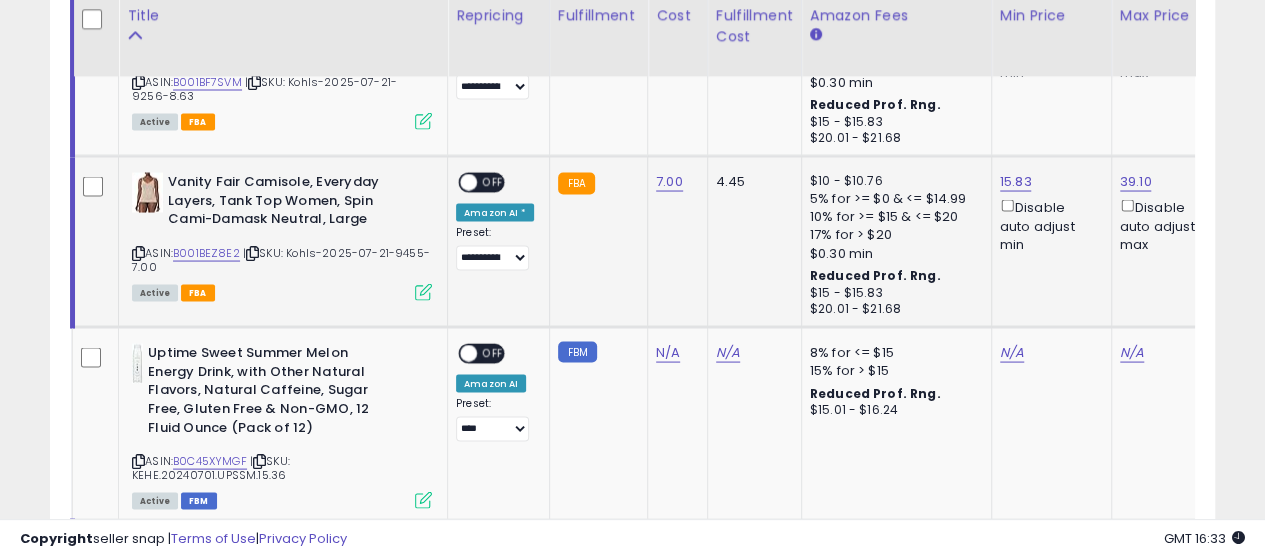 scroll, scrollTop: 1798, scrollLeft: 0, axis: vertical 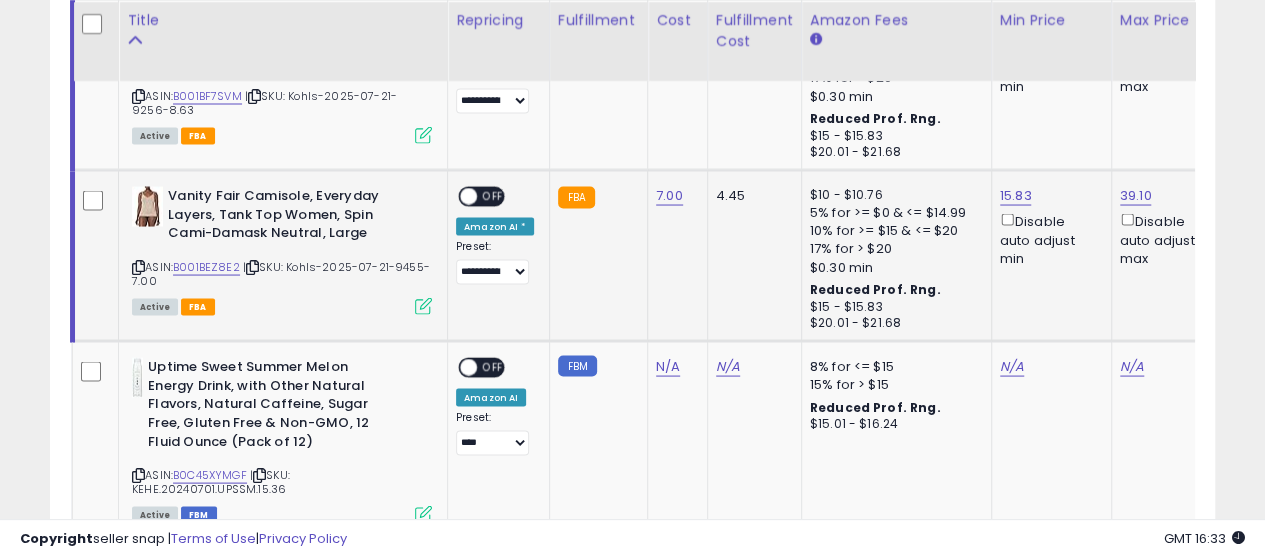 click on "ASIN:  B001BEZ8E2    |   SKU: Kohls-2025-07-21-9455-7.00 Active FBA" at bounding box center [282, 249] 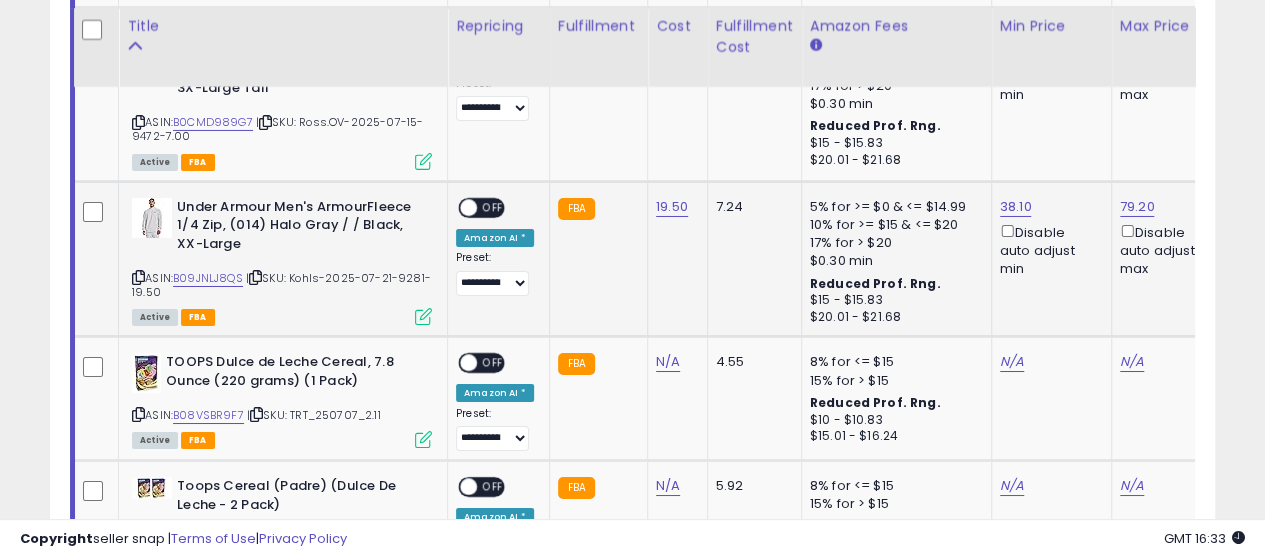 scroll, scrollTop: 3487, scrollLeft: 0, axis: vertical 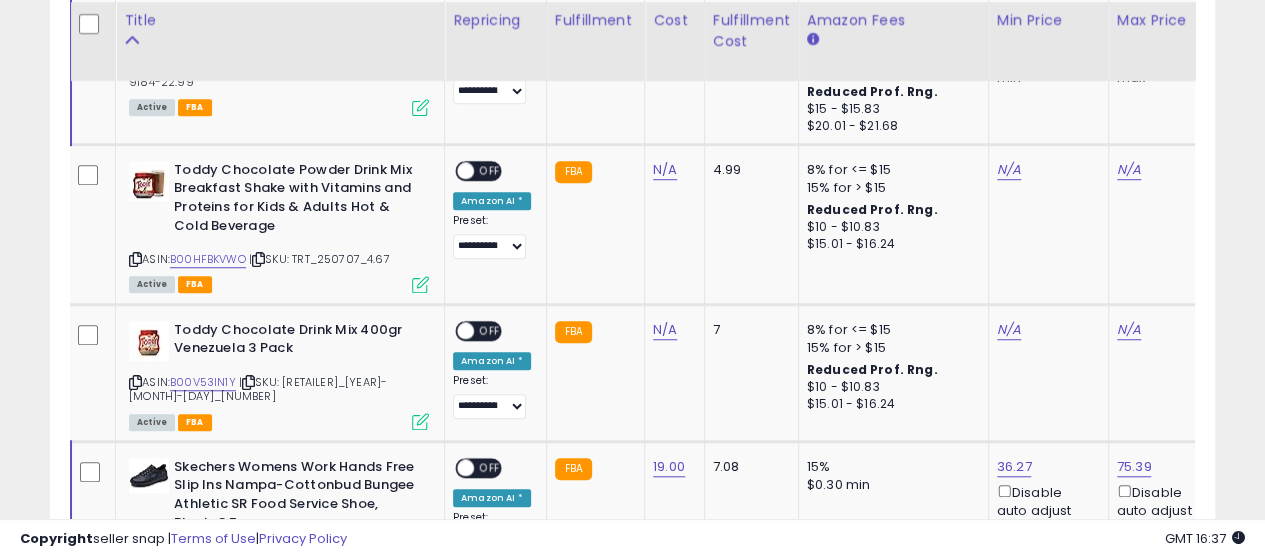 click on "**********" at bounding box center [632, -1705] 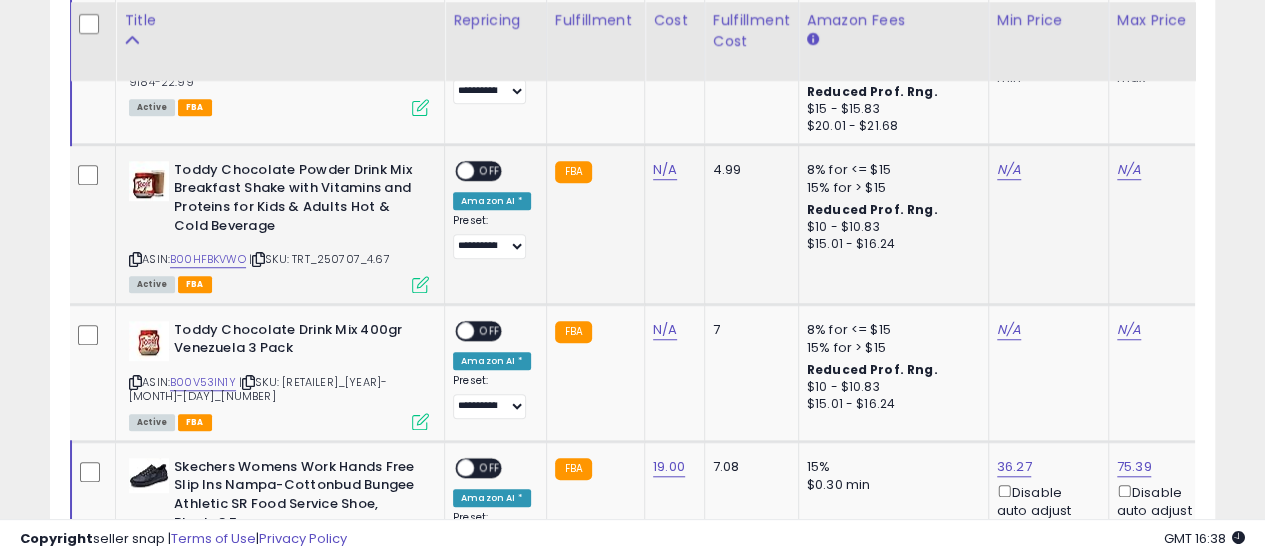 scroll, scrollTop: 0, scrollLeft: 7, axis: horizontal 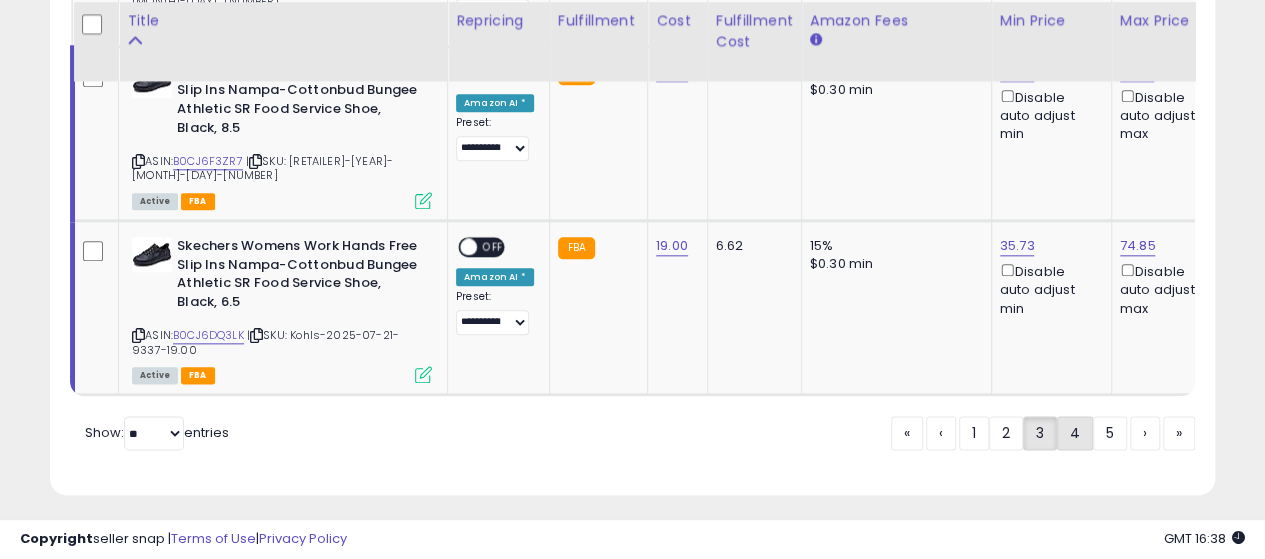click on "4" 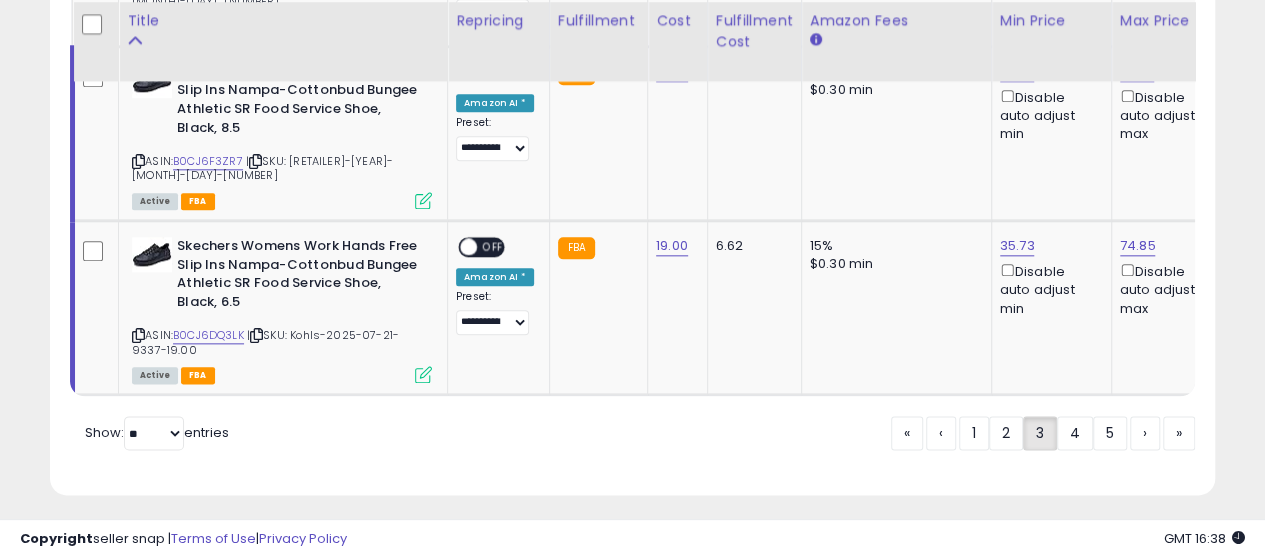 scroll, scrollTop: 730, scrollLeft: 0, axis: vertical 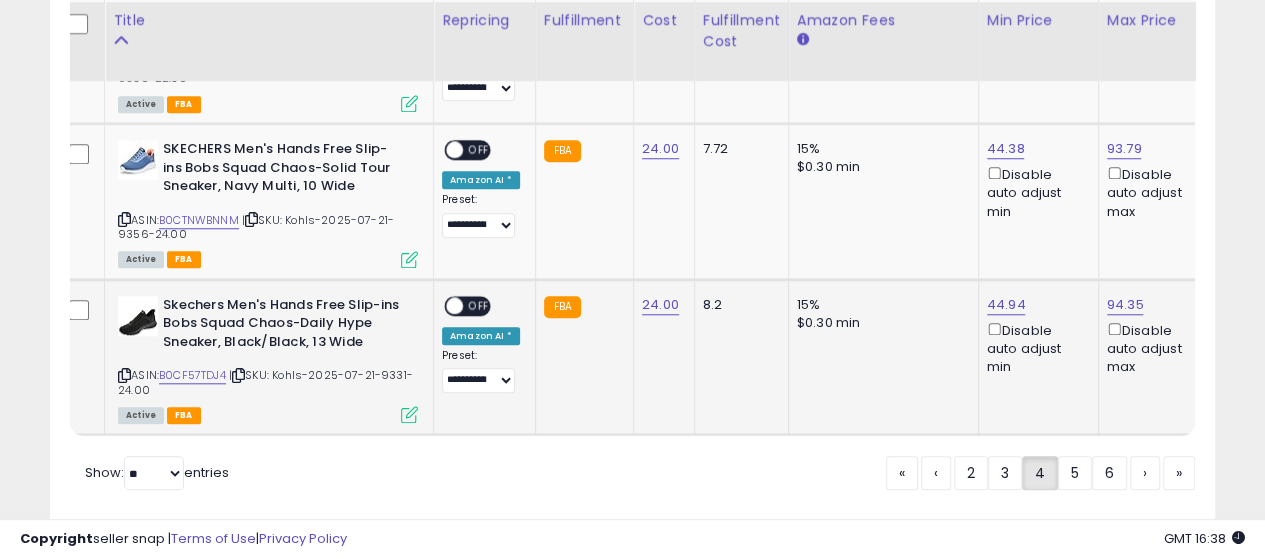 click on "«" at bounding box center (902, 473) 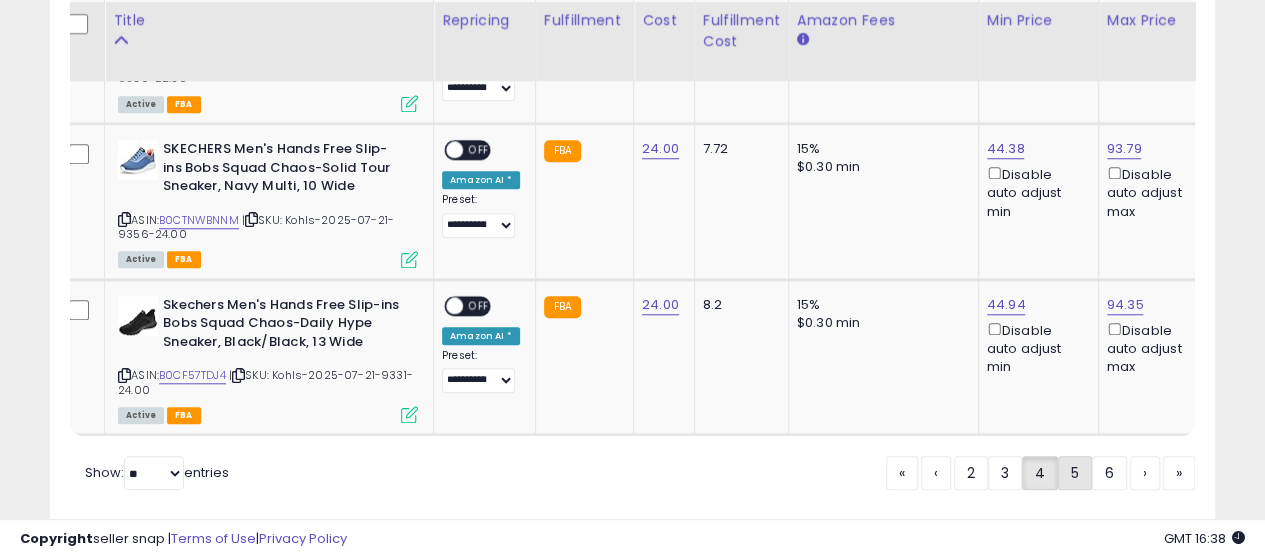 click on "5" 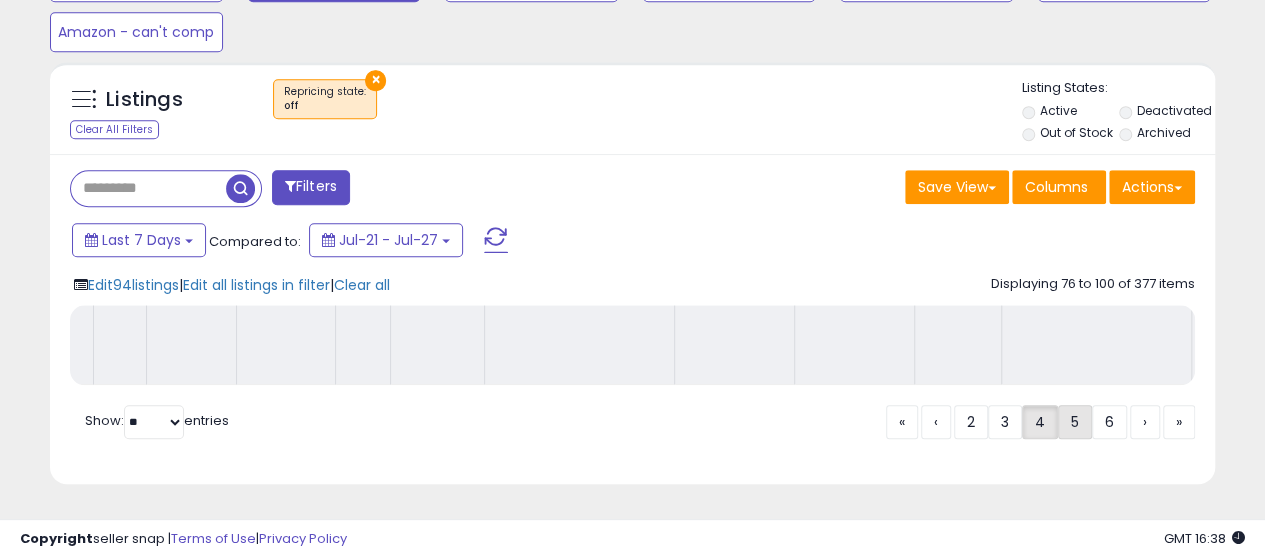 scroll, scrollTop: 730, scrollLeft: 0, axis: vertical 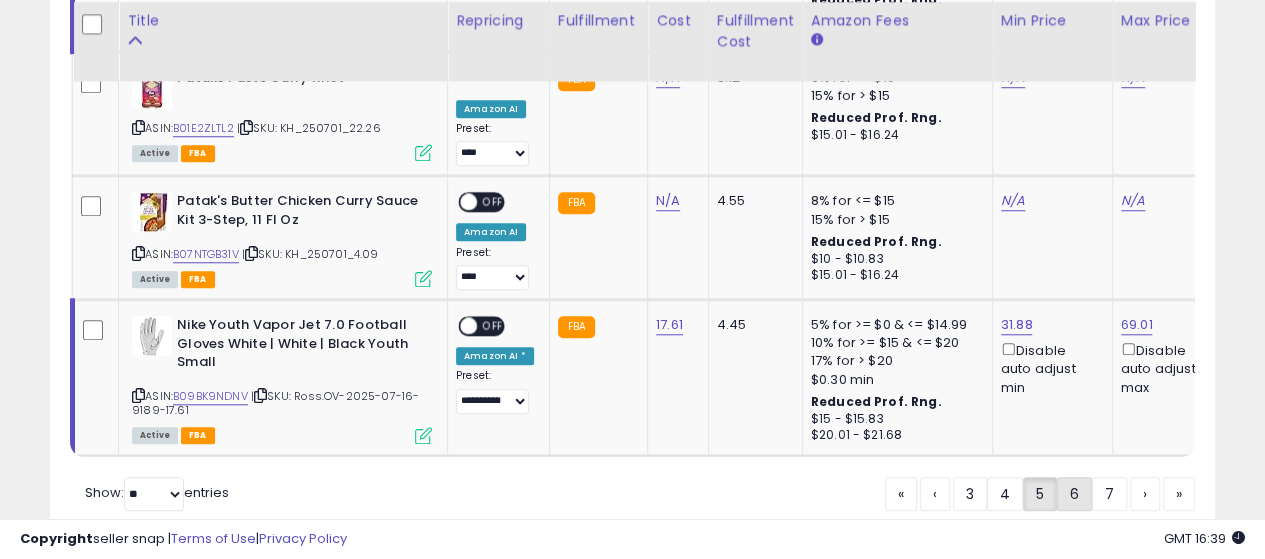 click on "6" 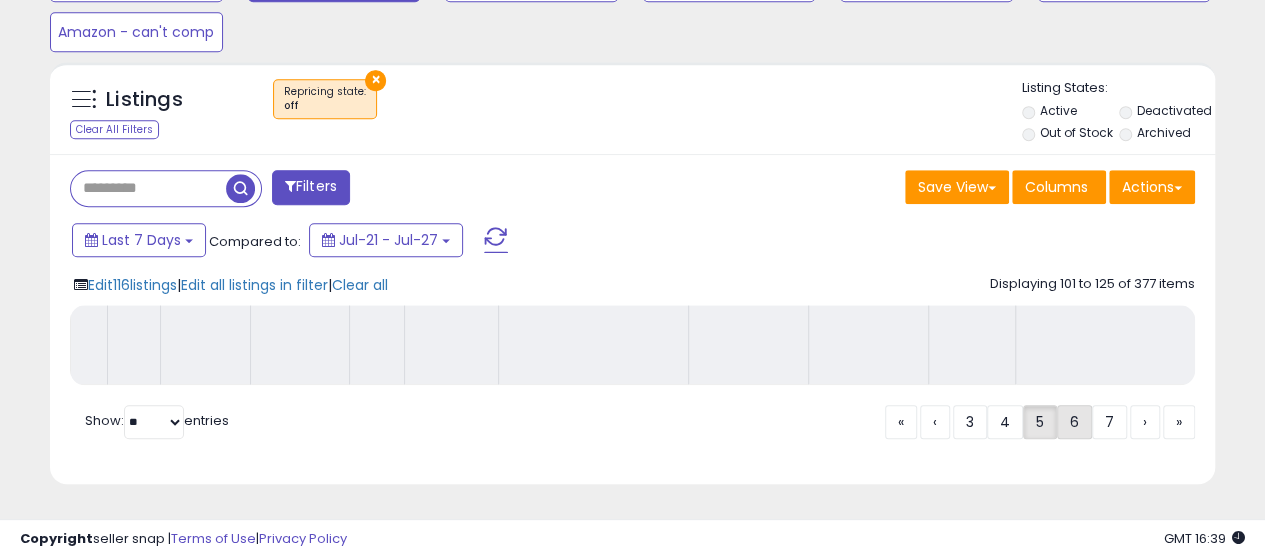 scroll, scrollTop: 730, scrollLeft: 0, axis: vertical 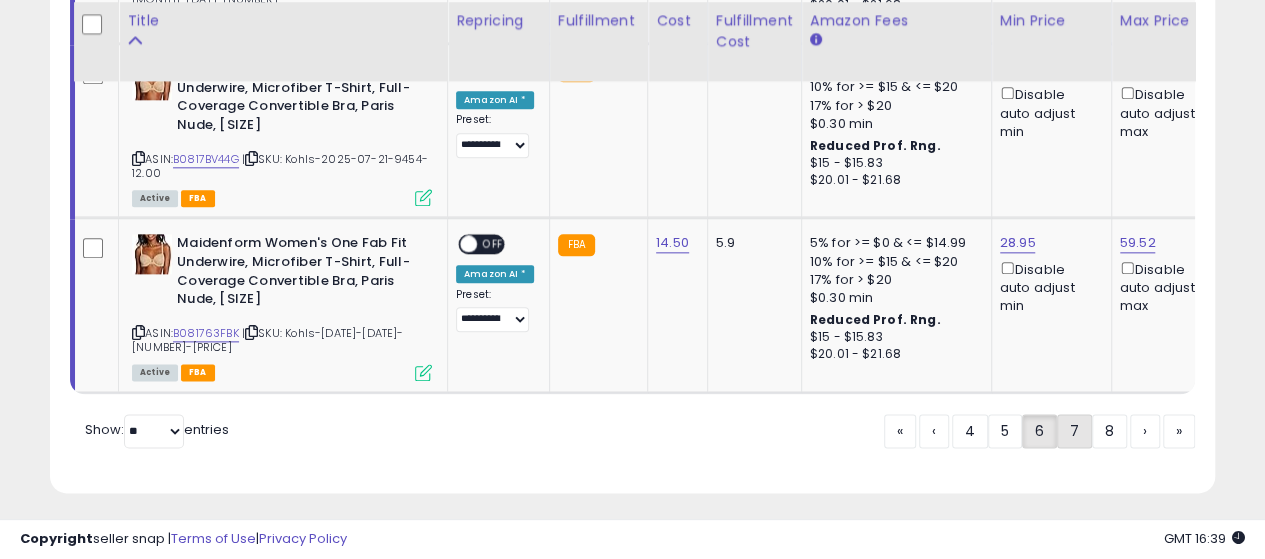 click on "7" 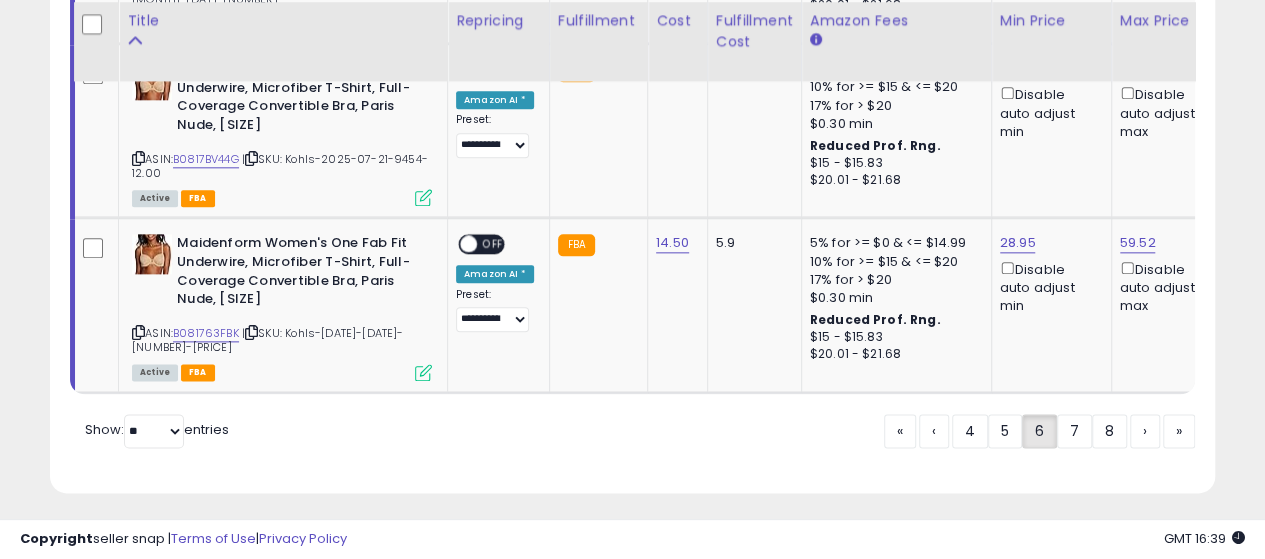 scroll, scrollTop: 730, scrollLeft: 0, axis: vertical 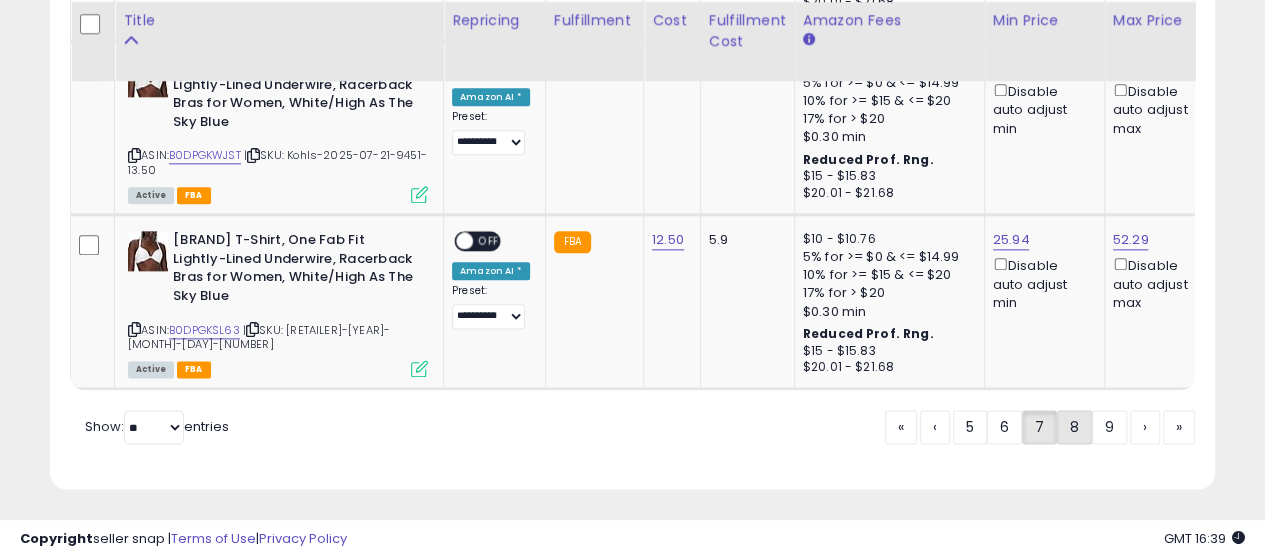 click on "8" 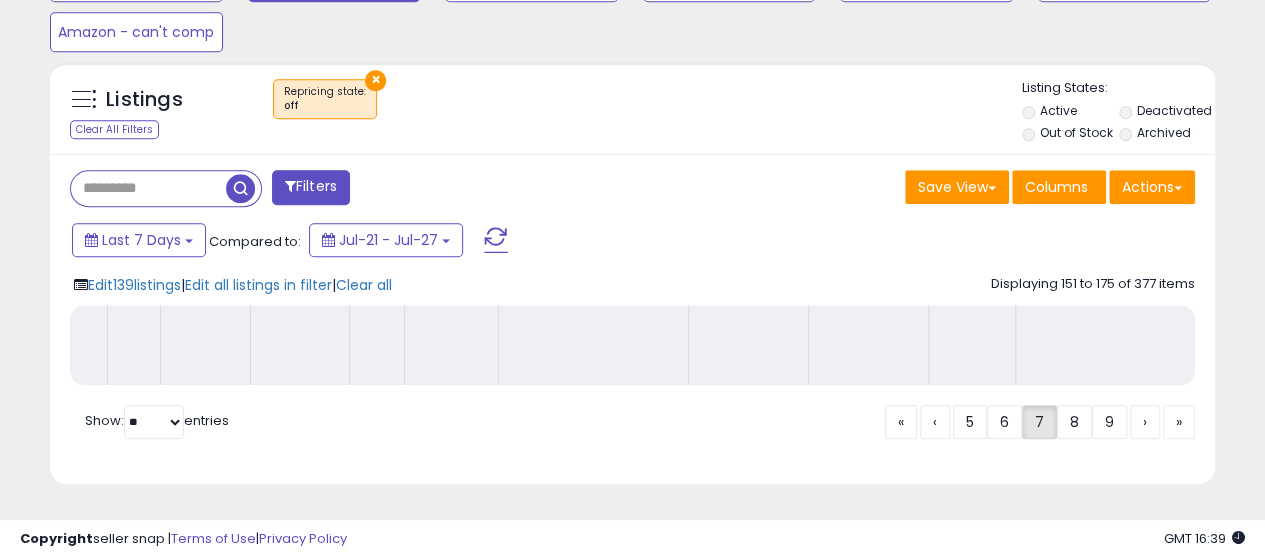 scroll, scrollTop: 730, scrollLeft: 0, axis: vertical 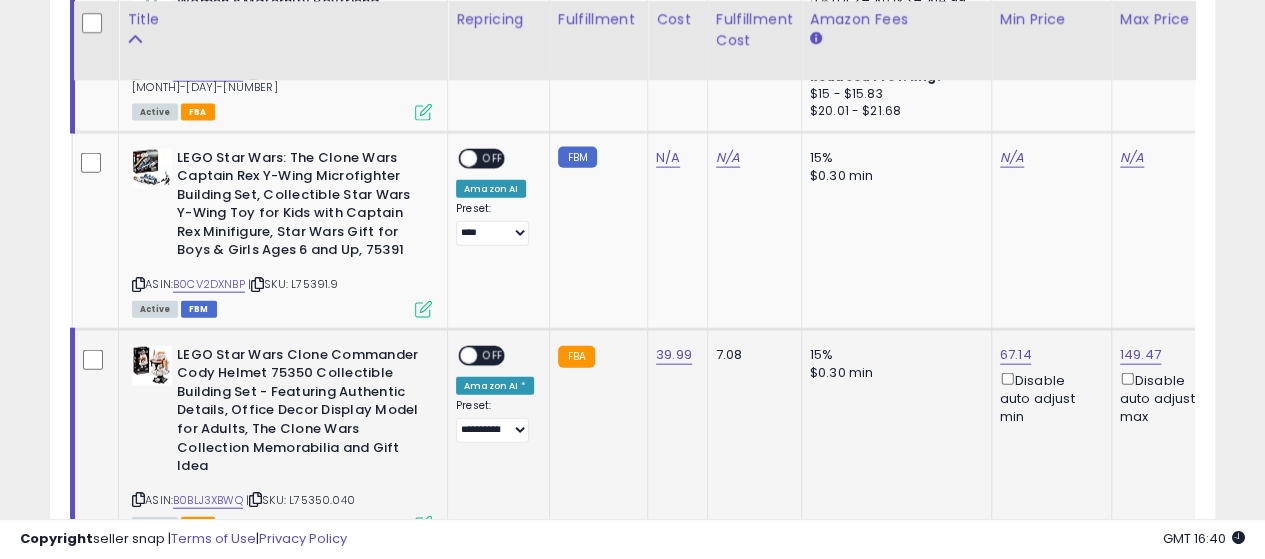 click 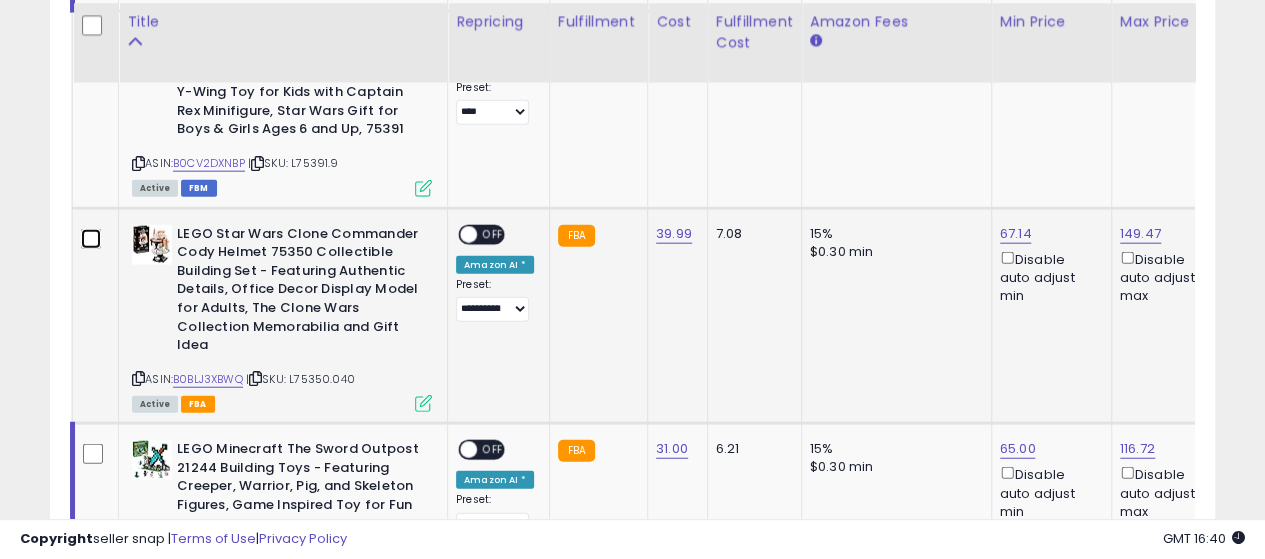 scroll, scrollTop: 2341, scrollLeft: 0, axis: vertical 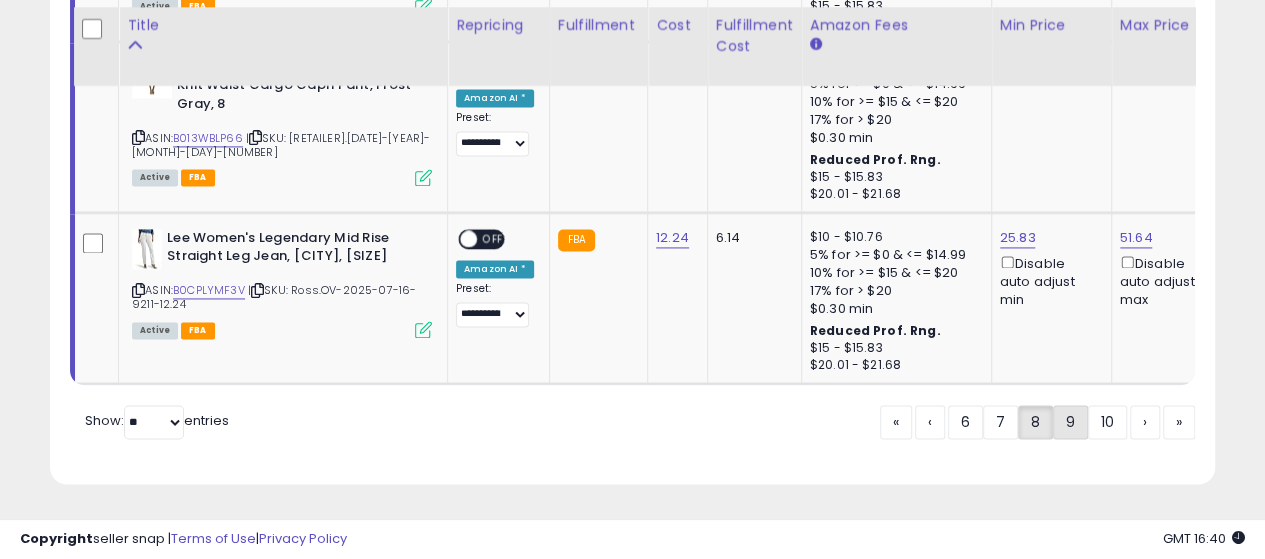 click on "9" 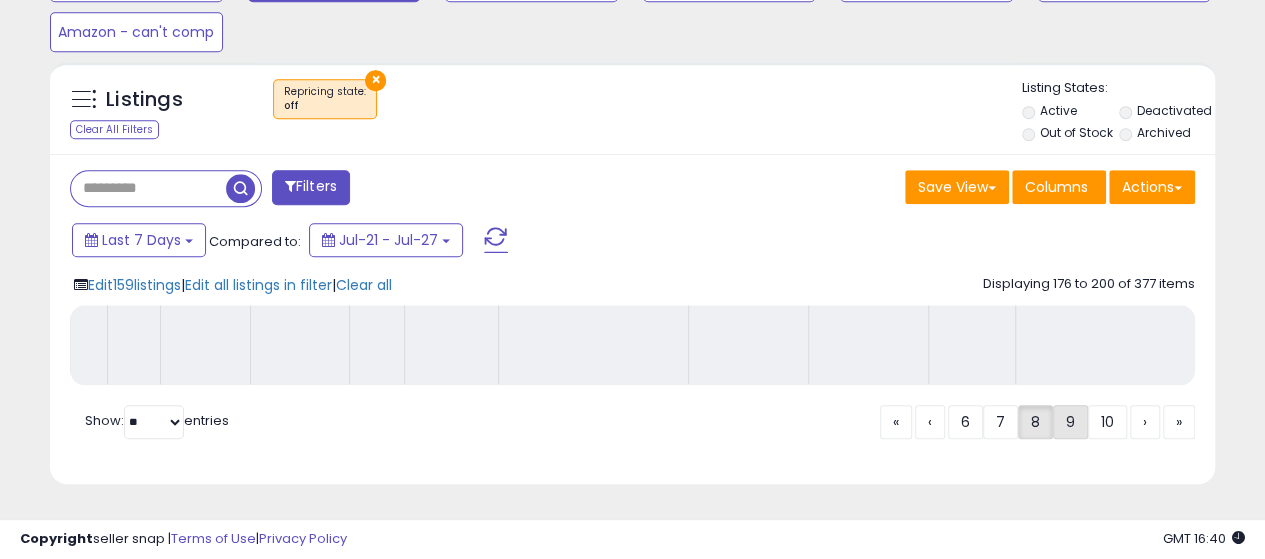 scroll, scrollTop: 730, scrollLeft: 0, axis: vertical 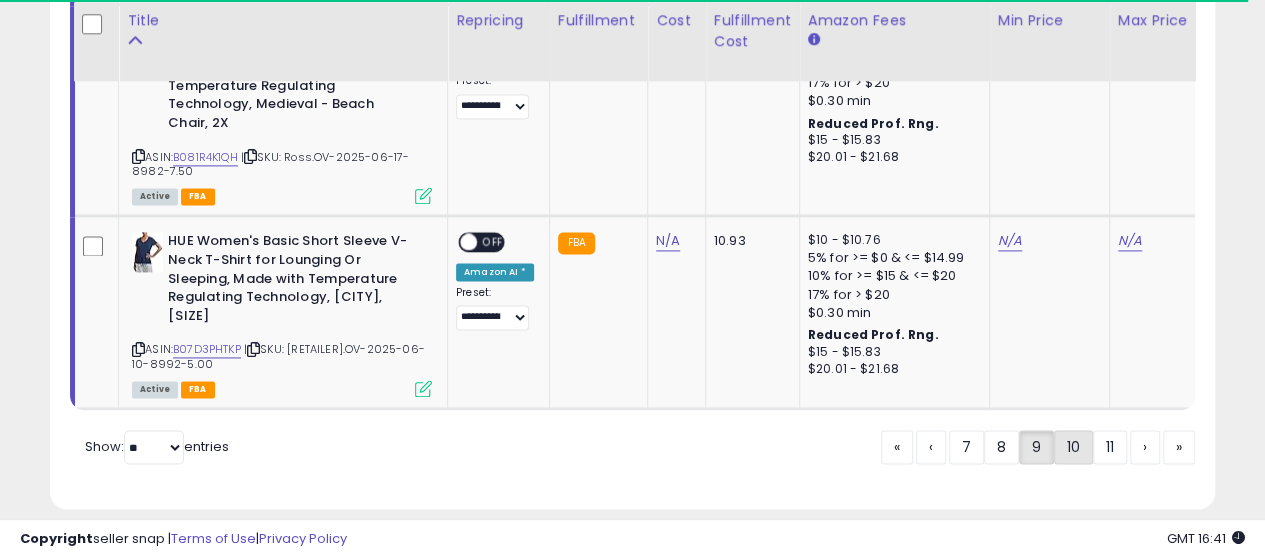 click on "10" 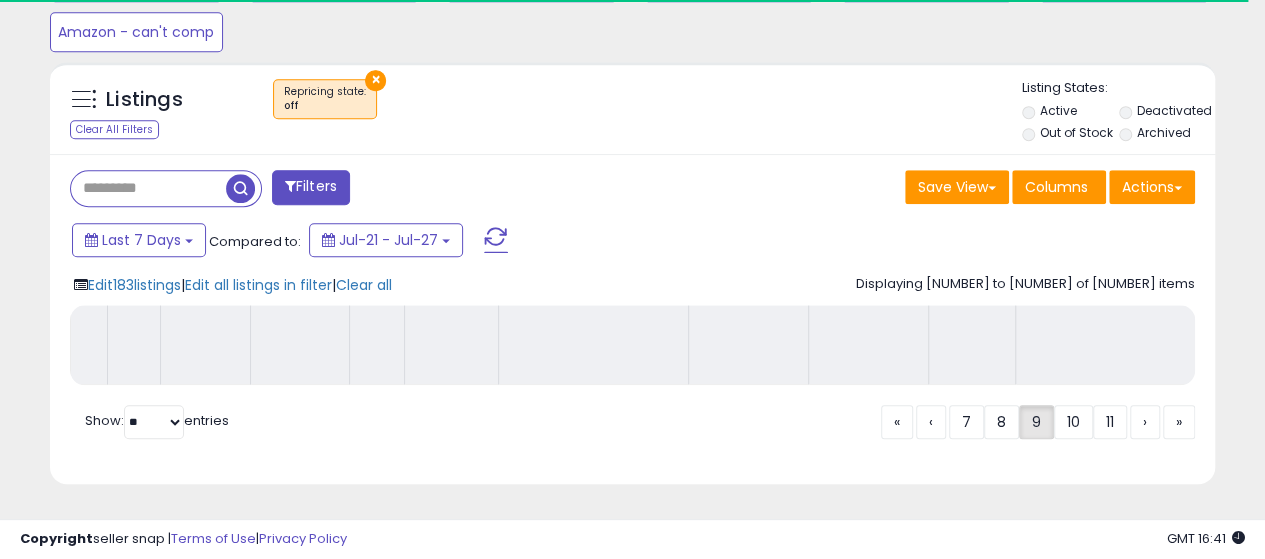 scroll, scrollTop: 730, scrollLeft: 0, axis: vertical 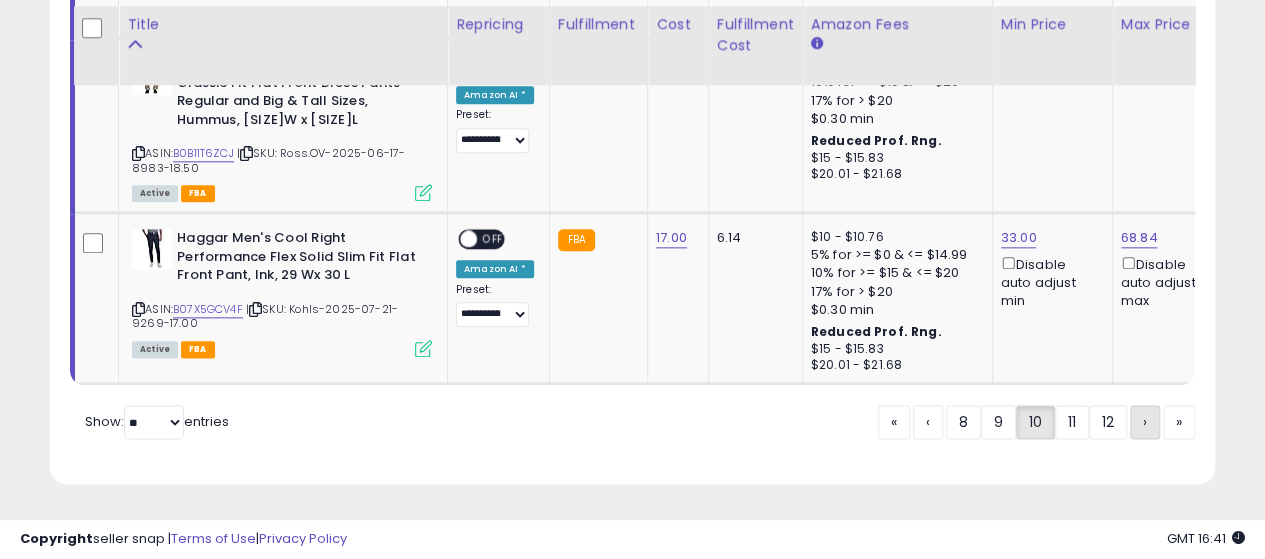 click on "11" 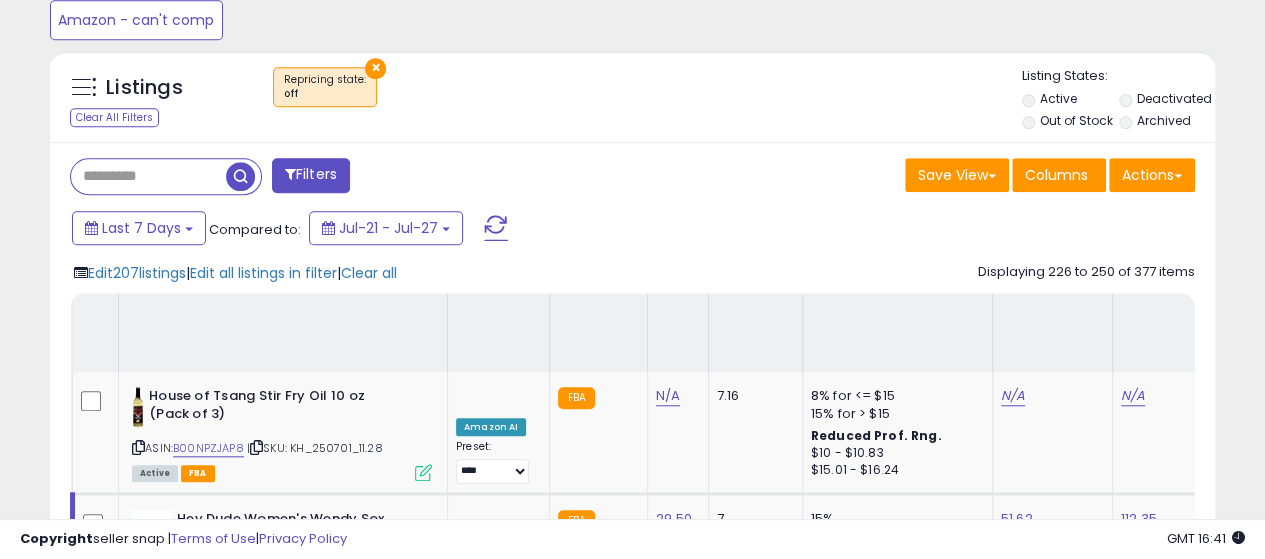 click on "›" at bounding box center [1145, 4561] 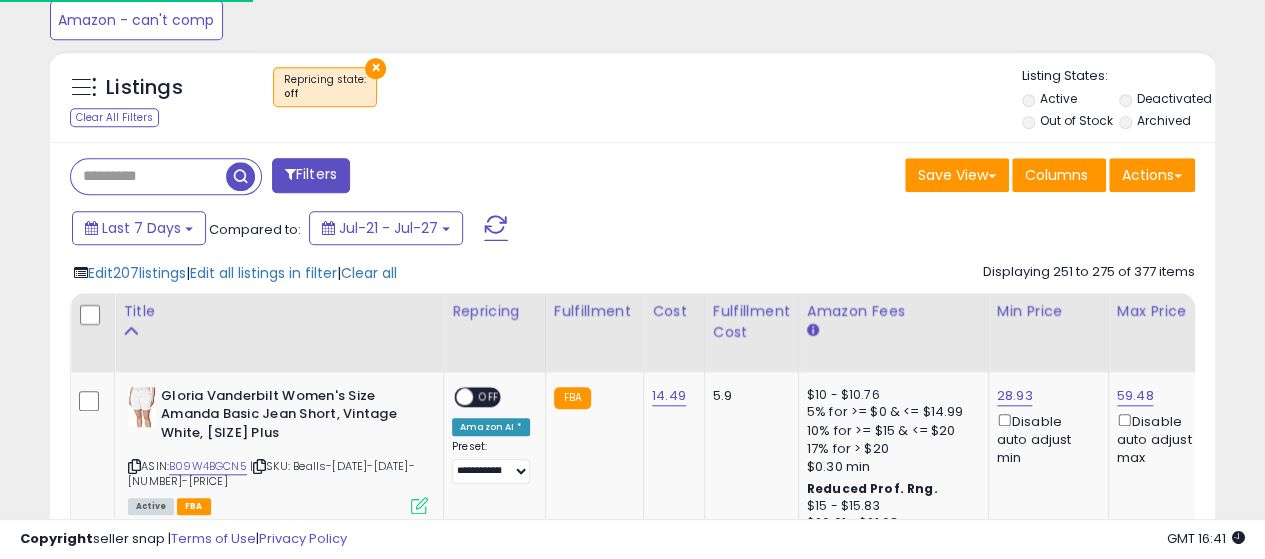 scroll, scrollTop: 790, scrollLeft: 0, axis: vertical 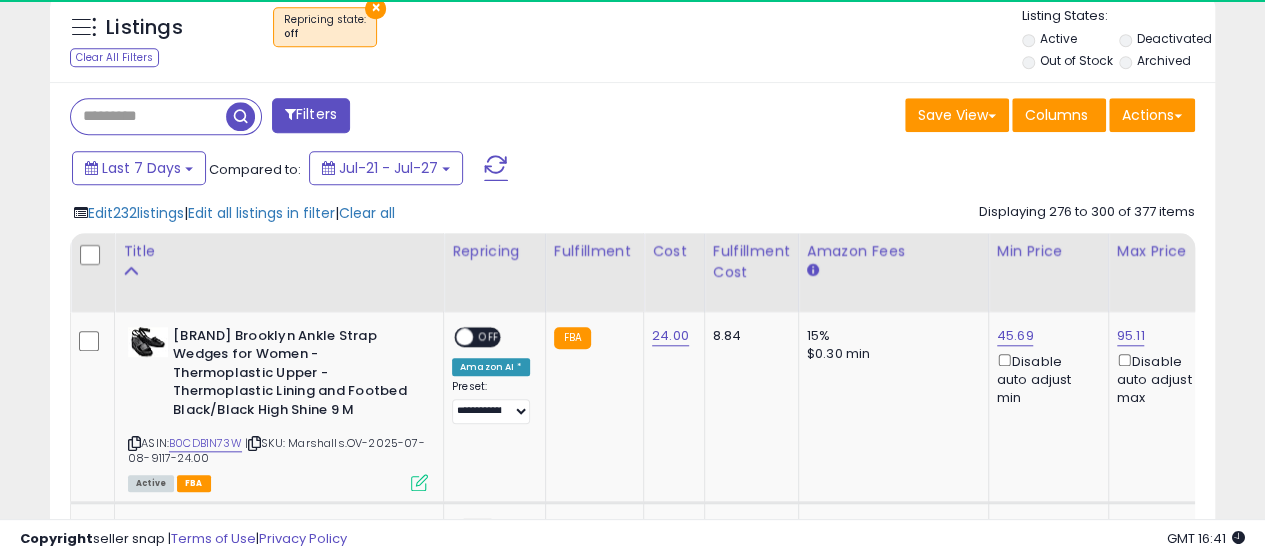 click on "Clear All Filters" at bounding box center (114, 57) 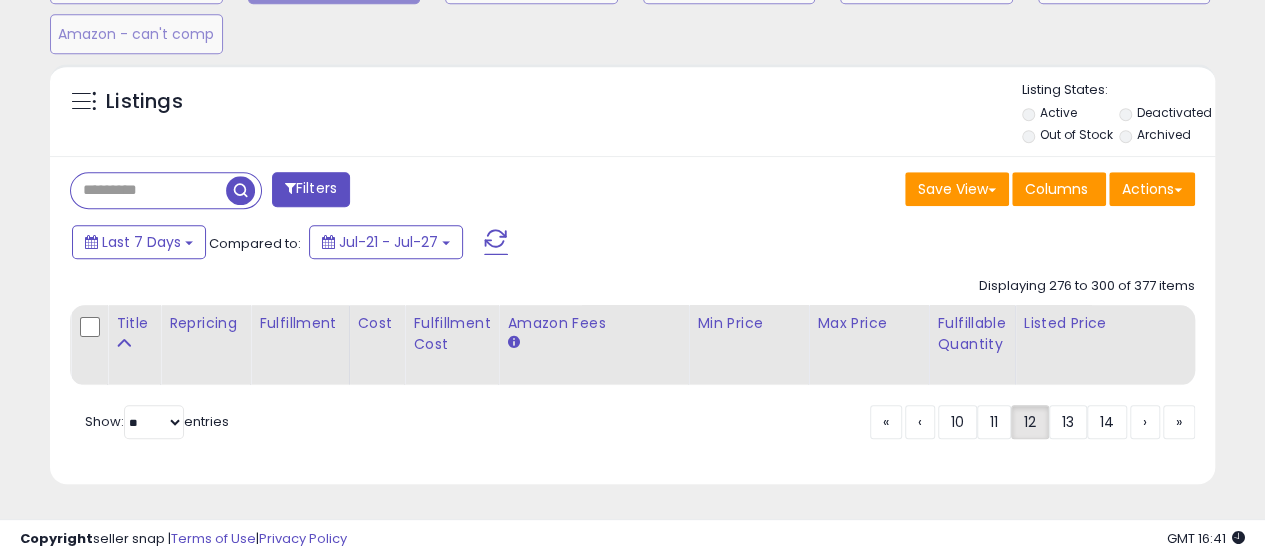 scroll, scrollTop: 728, scrollLeft: 0, axis: vertical 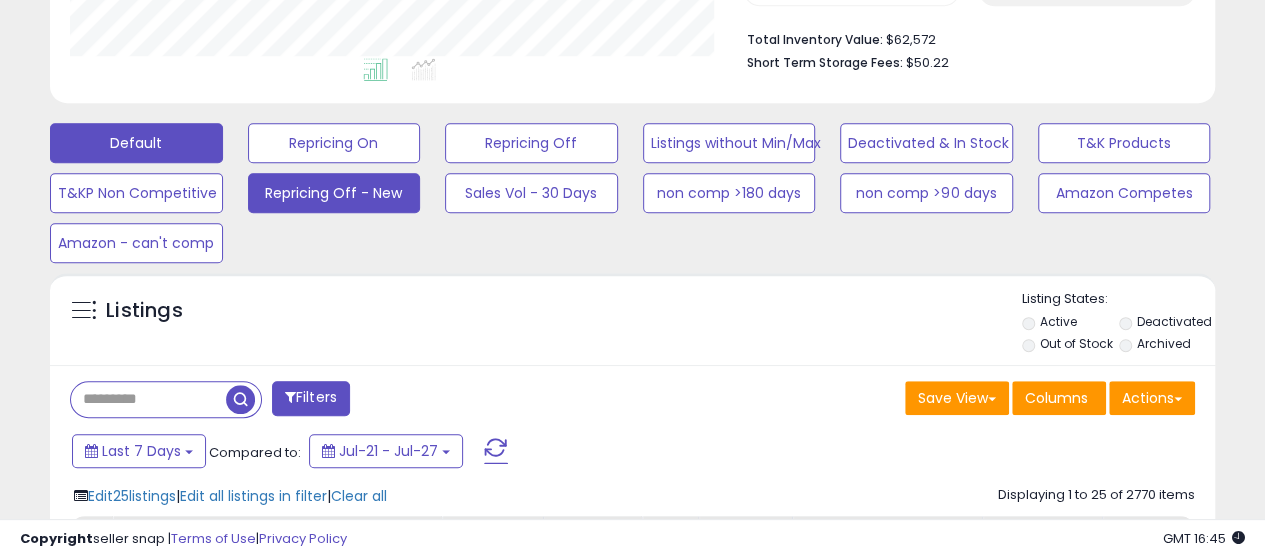 click on "Default" at bounding box center (136, 143) 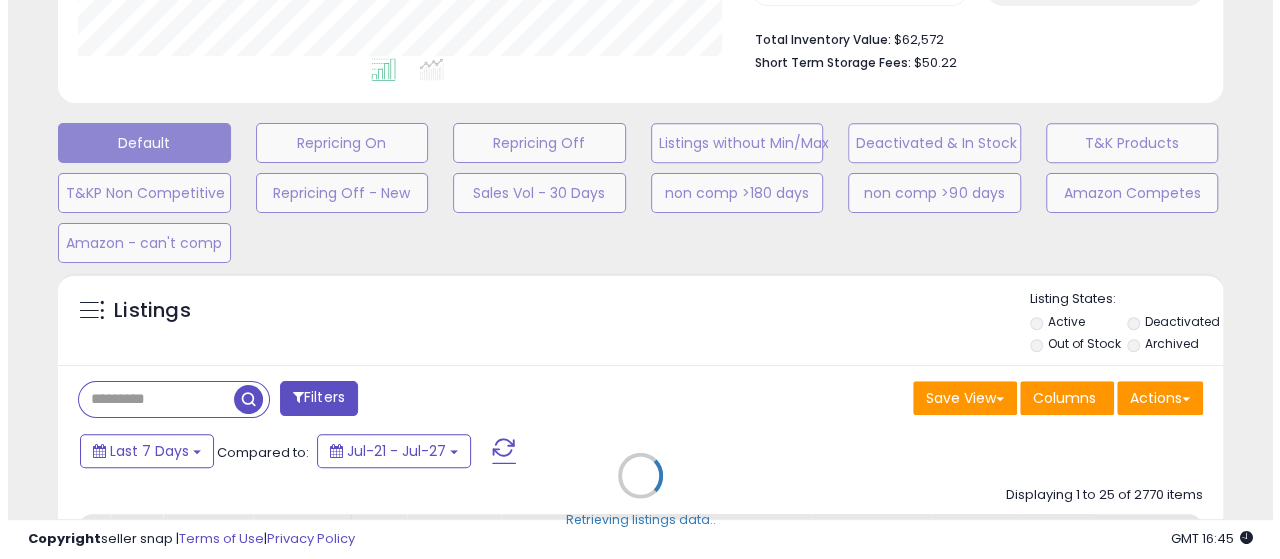 scroll, scrollTop: 999590, scrollLeft: 999317, axis: both 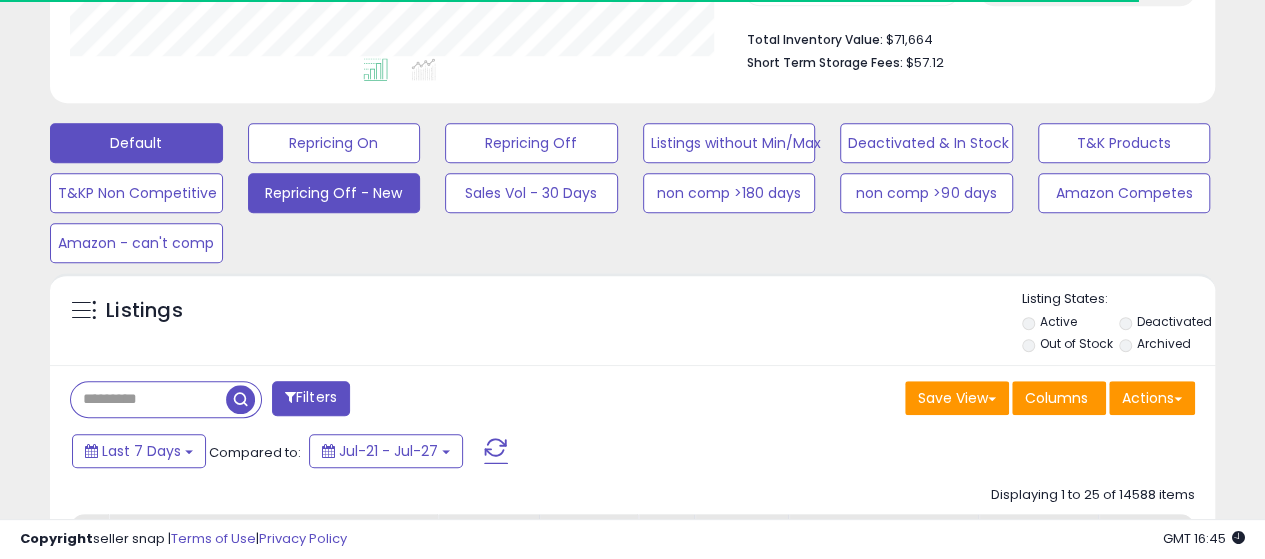 click on "Repricing Off - New" at bounding box center (334, 143) 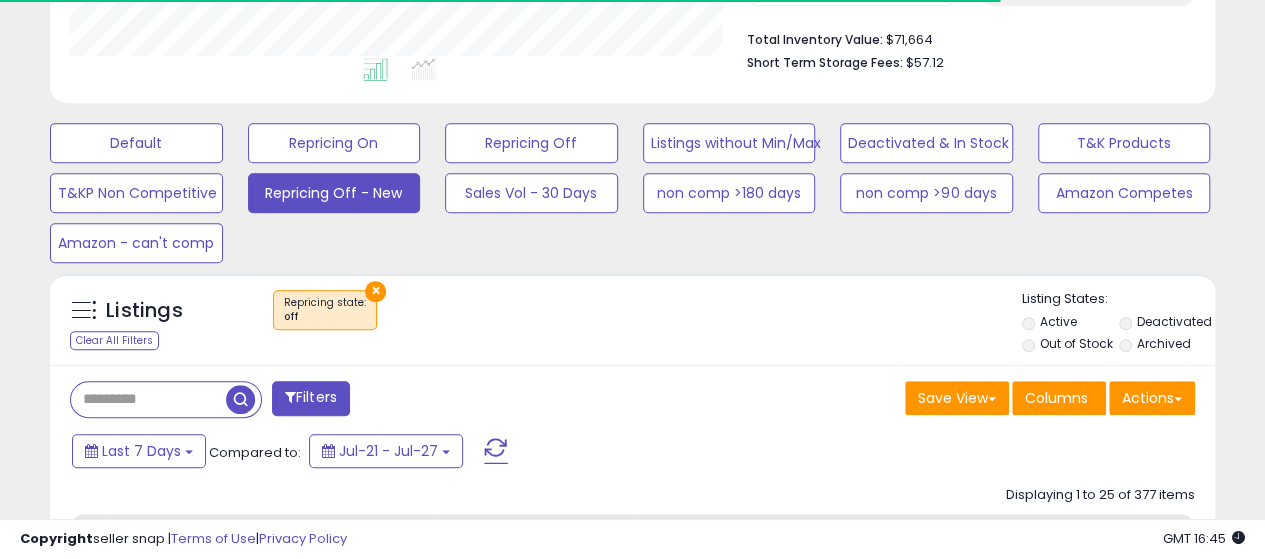 scroll, scrollTop: 999590, scrollLeft: 999326, axis: both 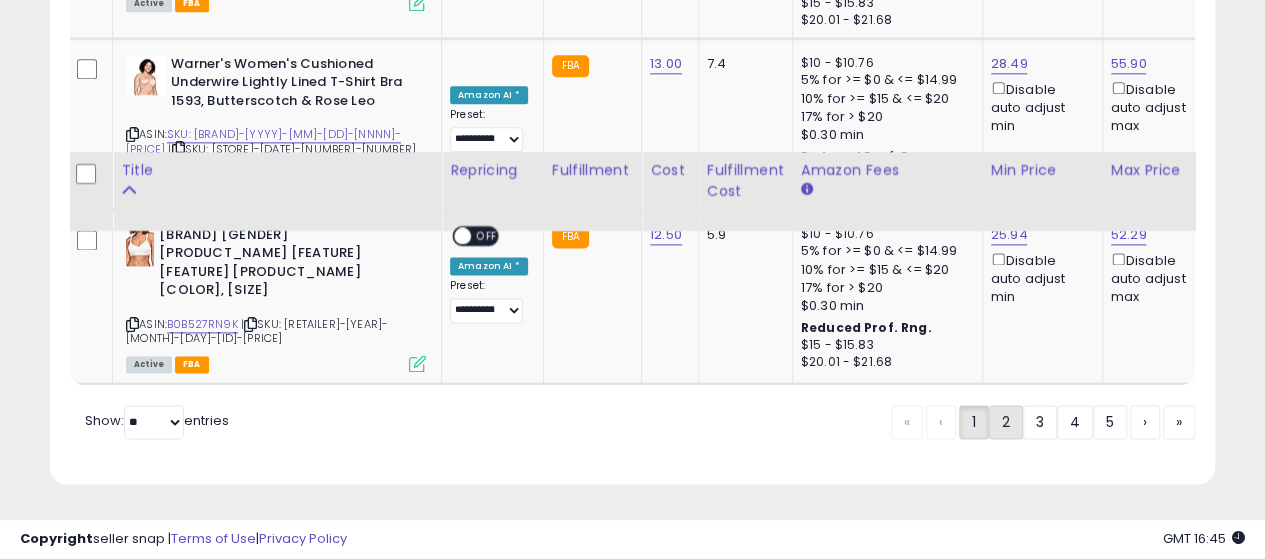 click on "2" 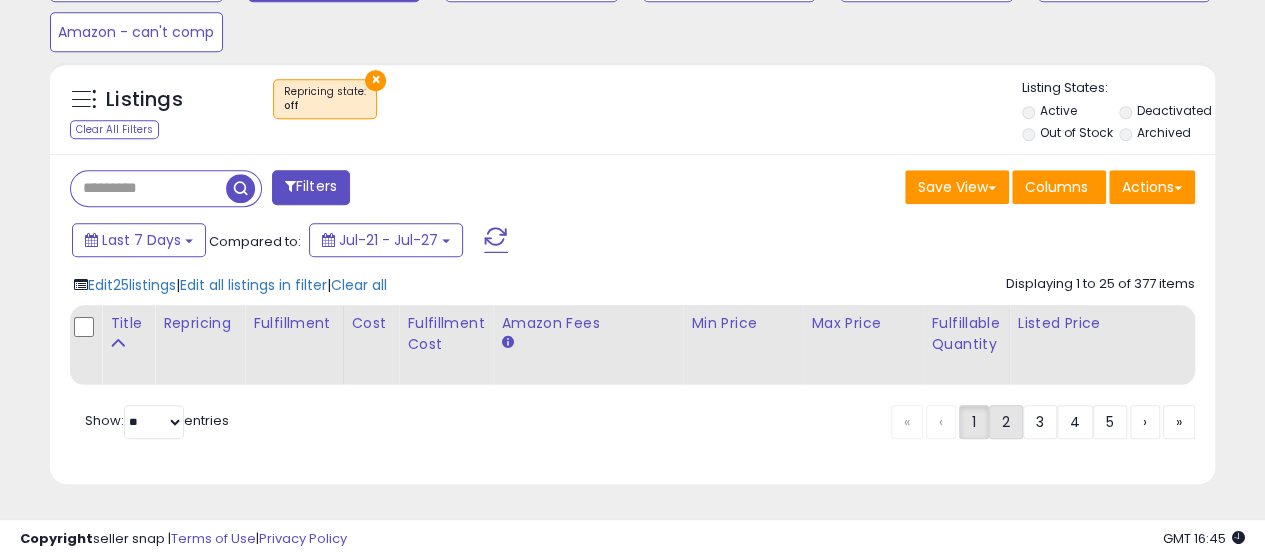 scroll, scrollTop: 730, scrollLeft: 0, axis: vertical 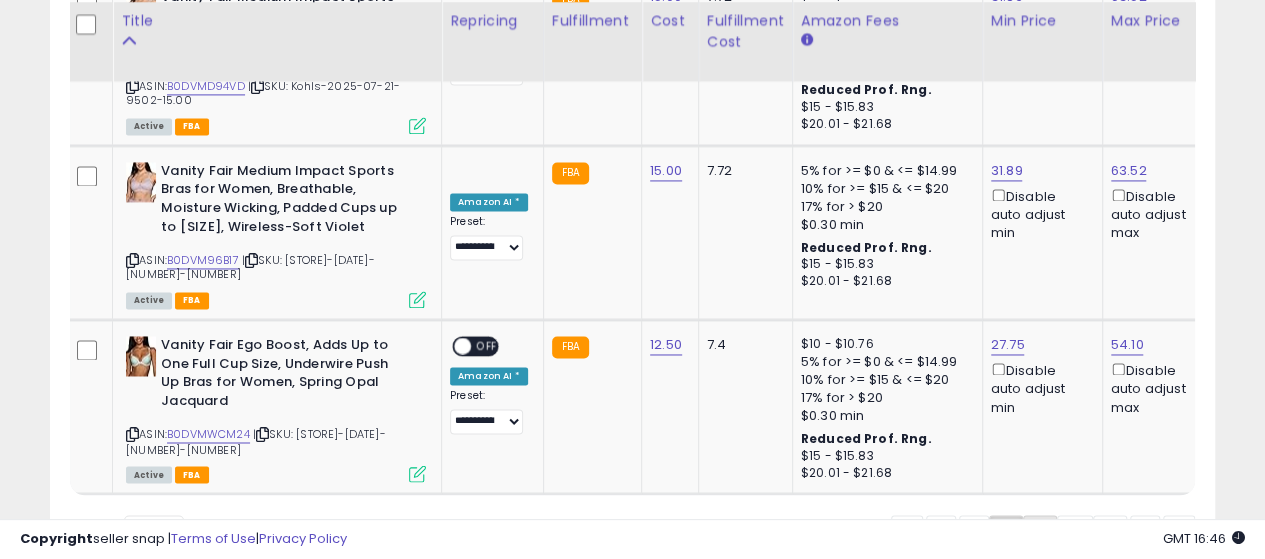 click on "3" 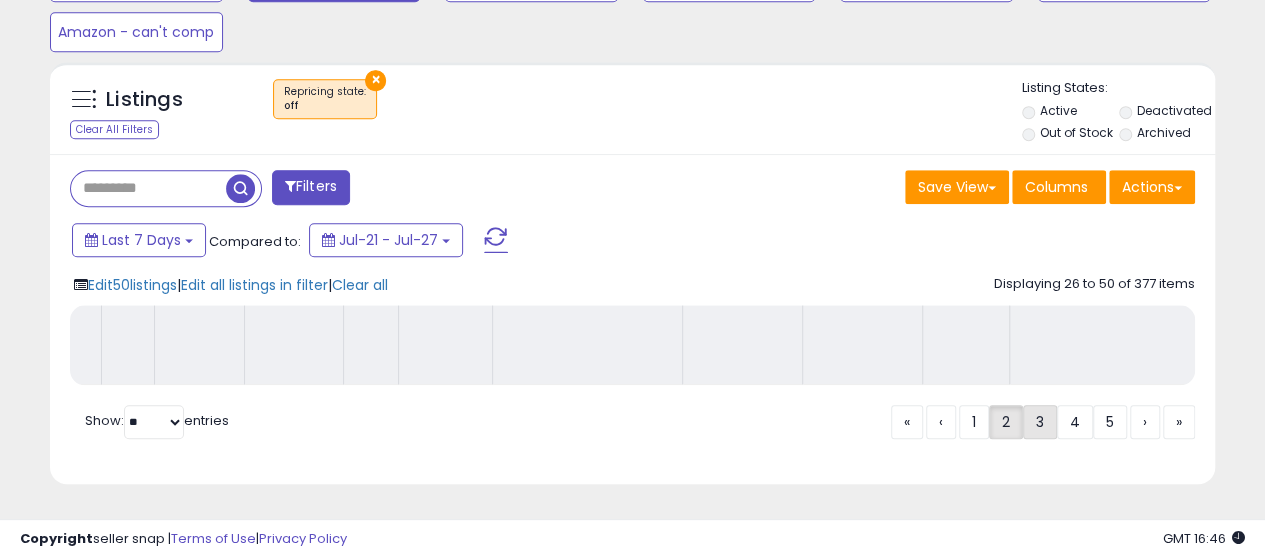 scroll, scrollTop: 730, scrollLeft: 0, axis: vertical 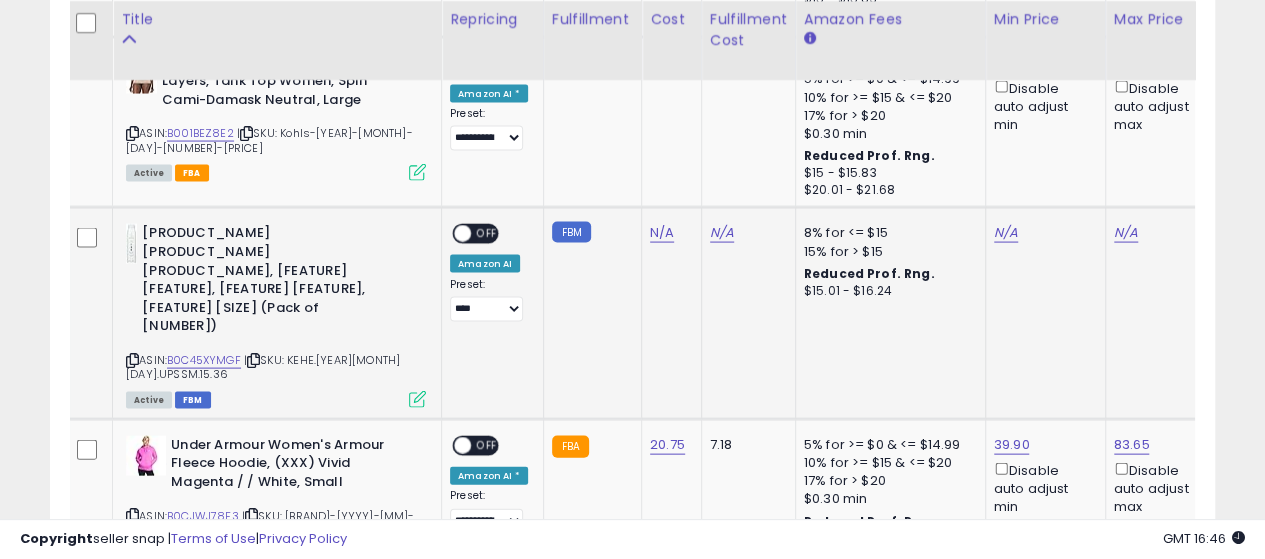 click 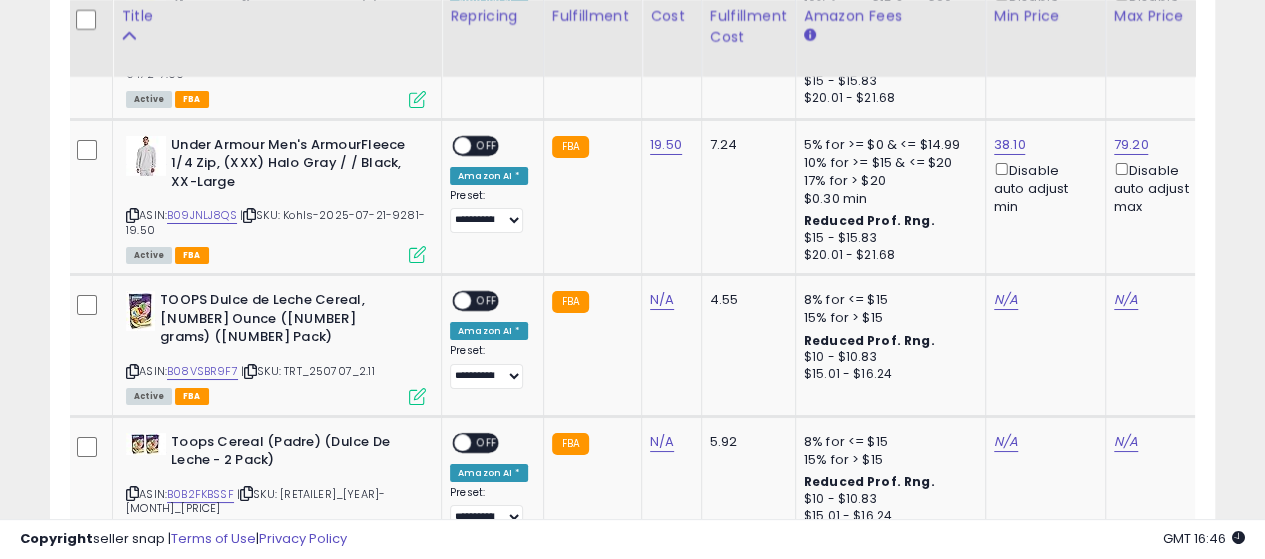 scroll, scrollTop: 3555, scrollLeft: 0, axis: vertical 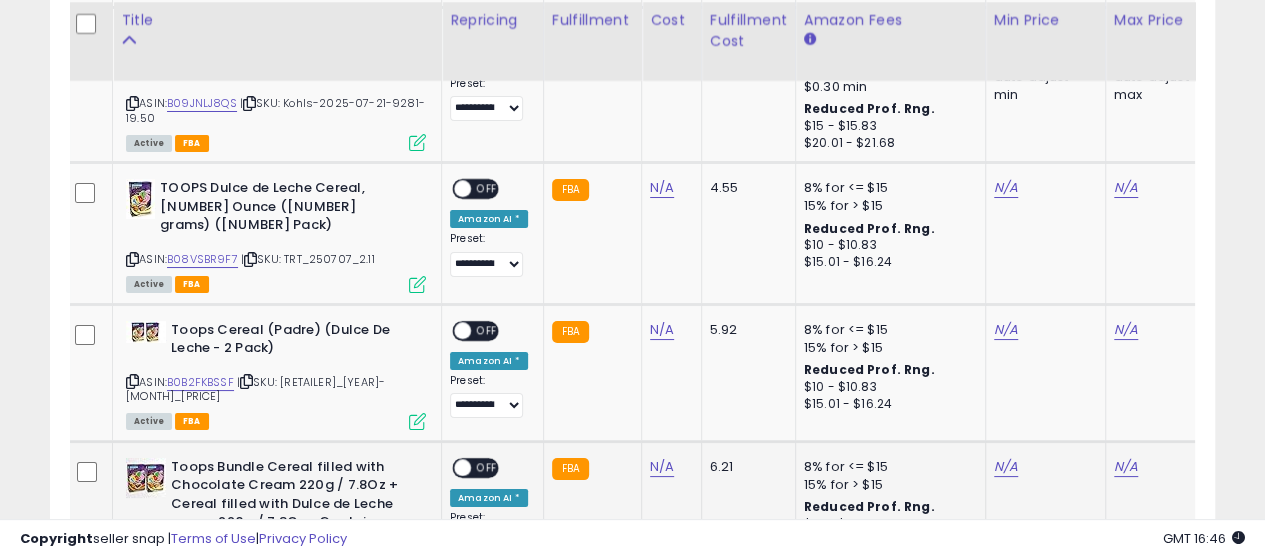 click 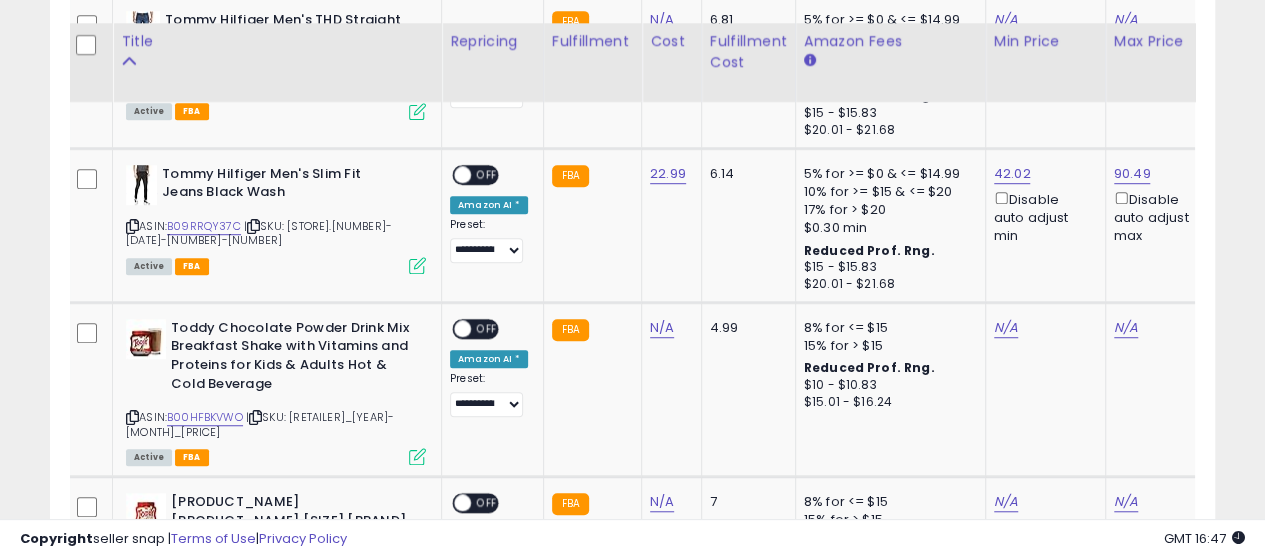 scroll, scrollTop: 4369, scrollLeft: 0, axis: vertical 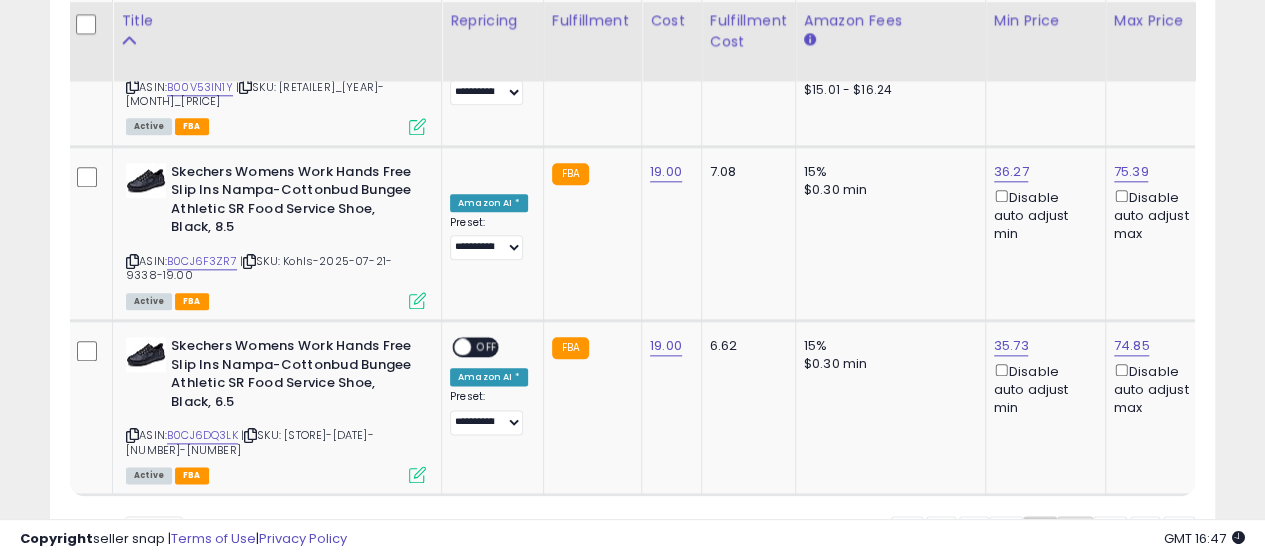 click on "4" 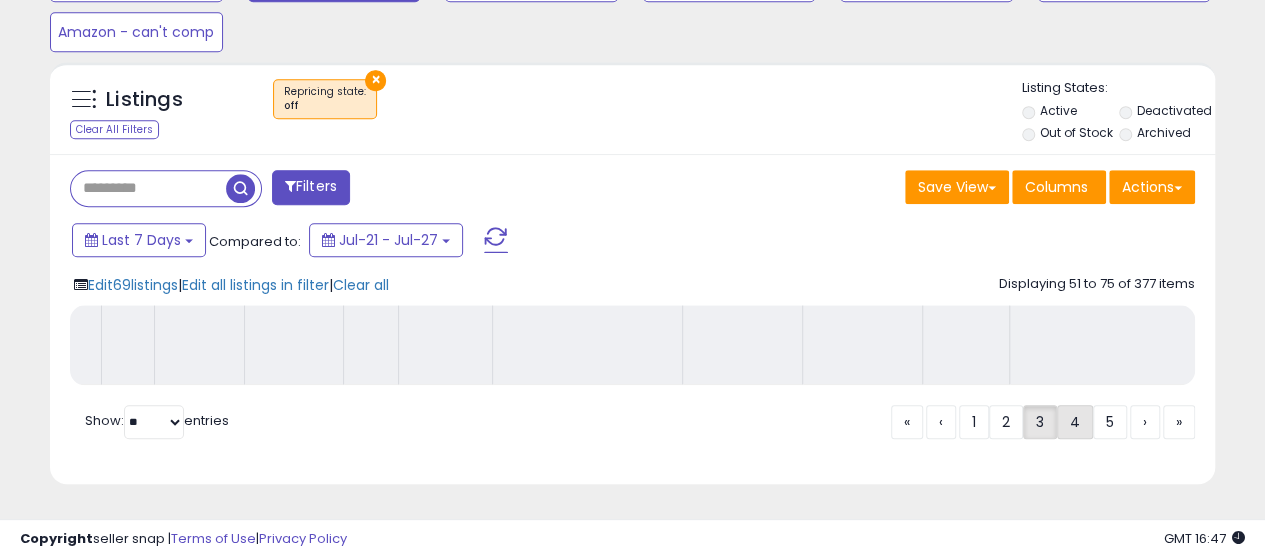 scroll, scrollTop: 730, scrollLeft: 0, axis: vertical 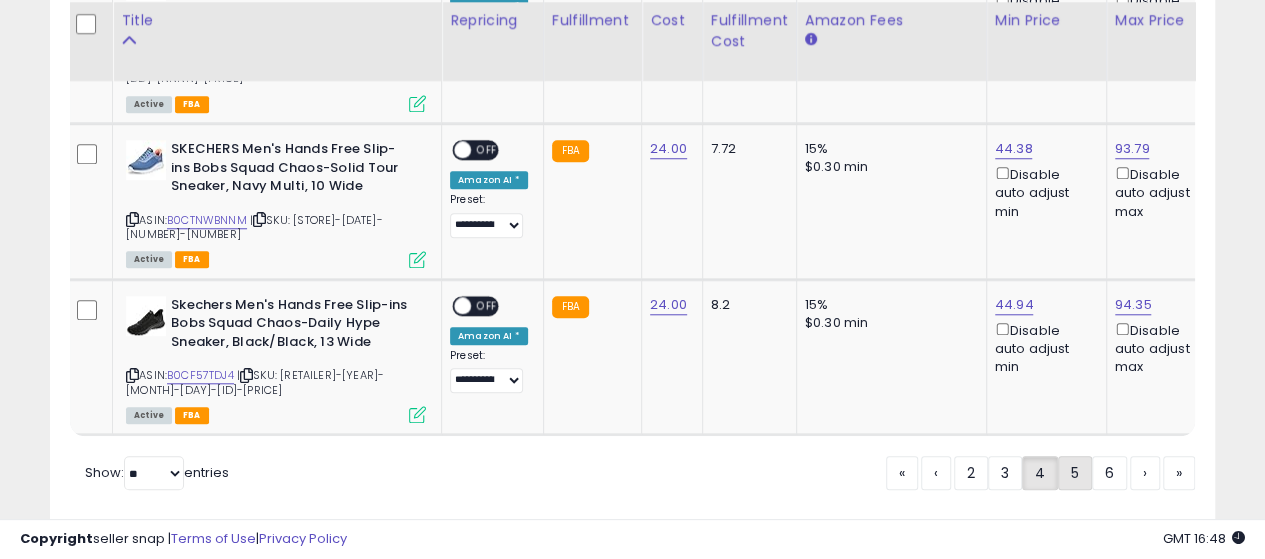 click on "5" 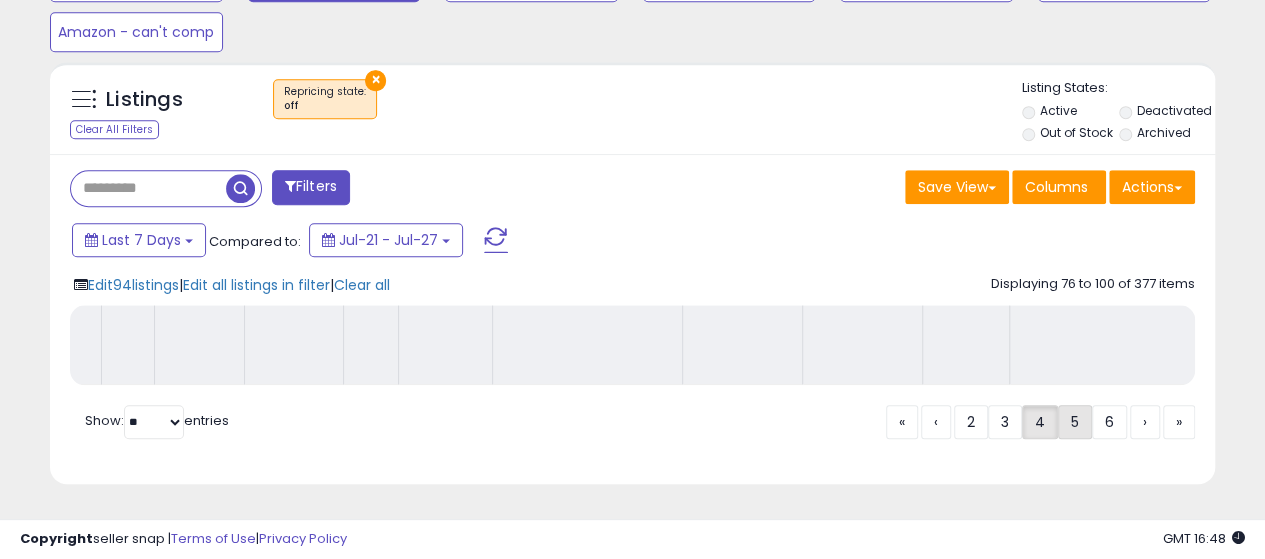 scroll, scrollTop: 730, scrollLeft: 0, axis: vertical 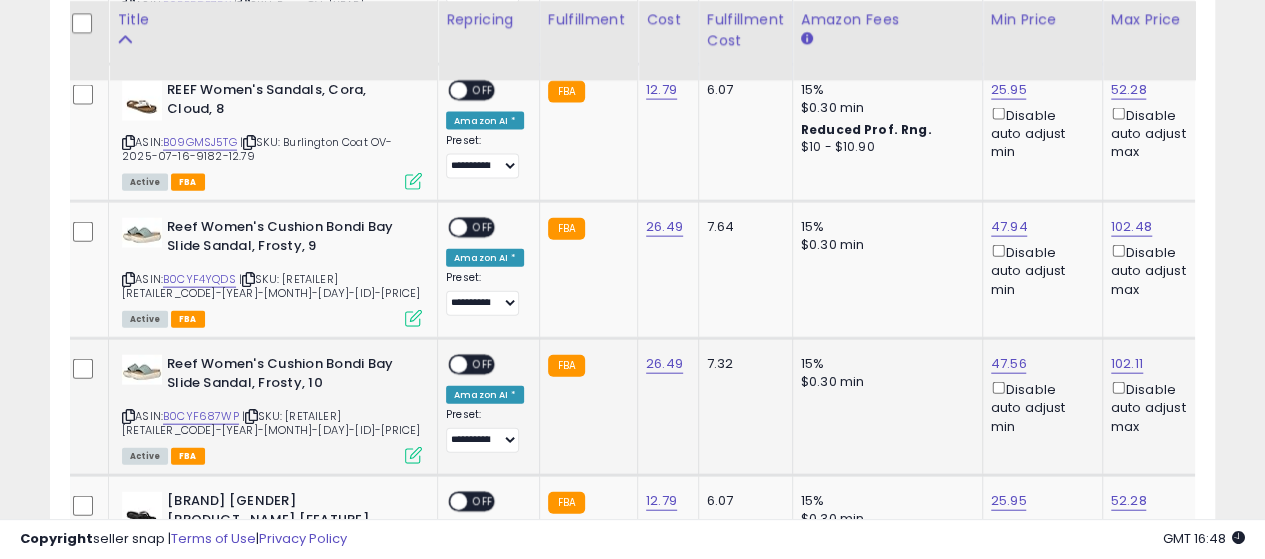 click on "Reef Women's Cushion Bondi Bay Slide Sandal, Frosty, 10 ASIN: B0CYF687WP | SKU: Burlington Coat OV-2025-07-17-9242-26.49 Active FBA" 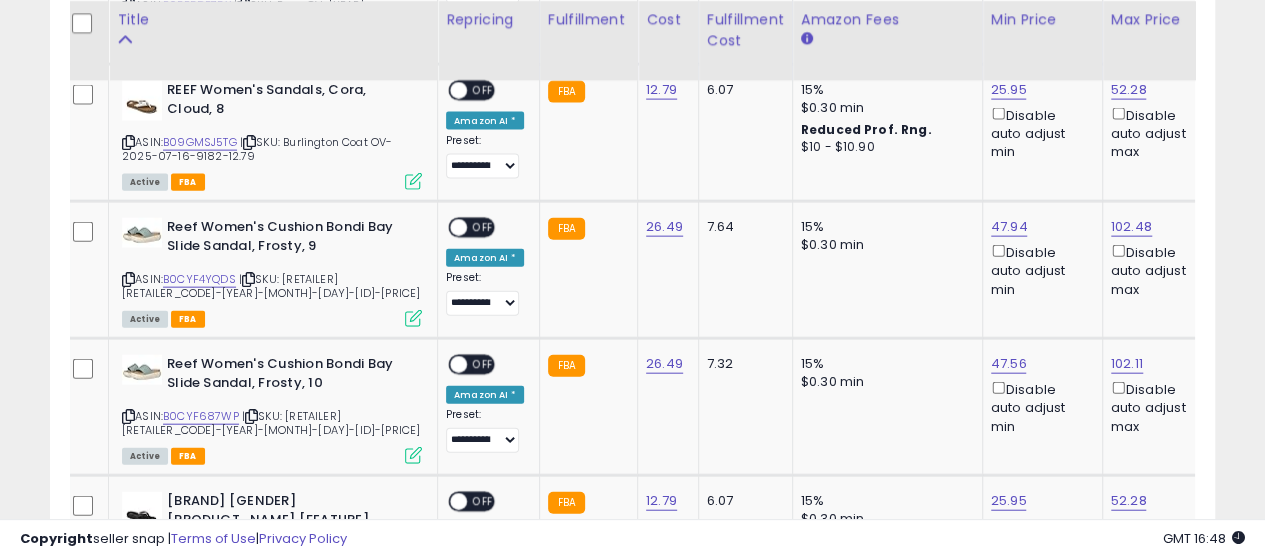 drag, startPoint x: 155, startPoint y: 341, endPoint x: 32, endPoint y: 267, distance: 143.54442 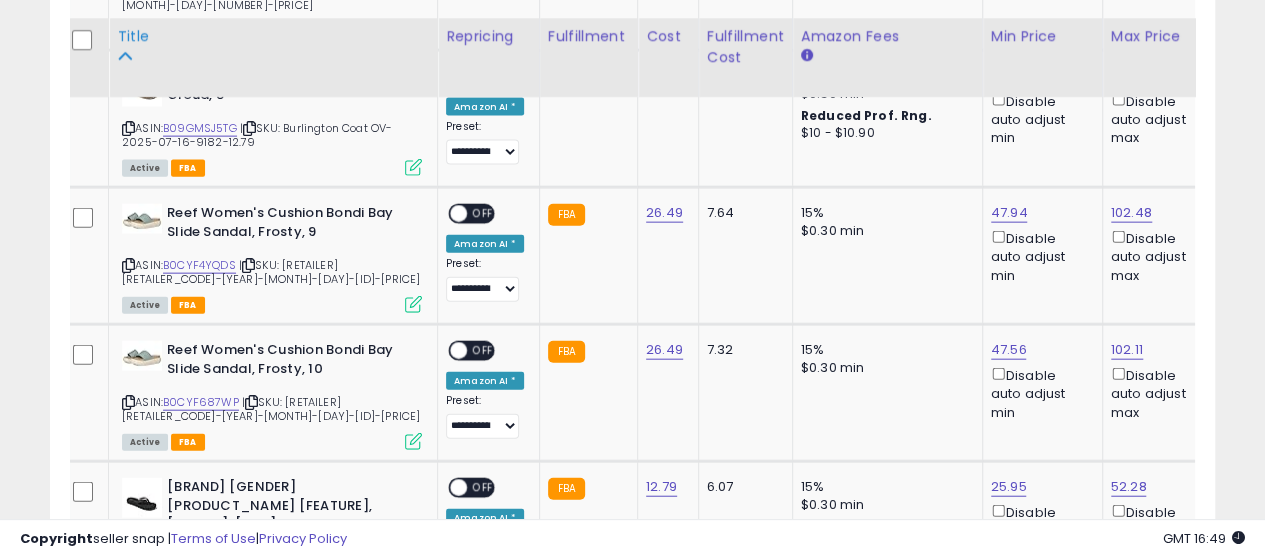 scroll, scrollTop: 2238, scrollLeft: 0, axis: vertical 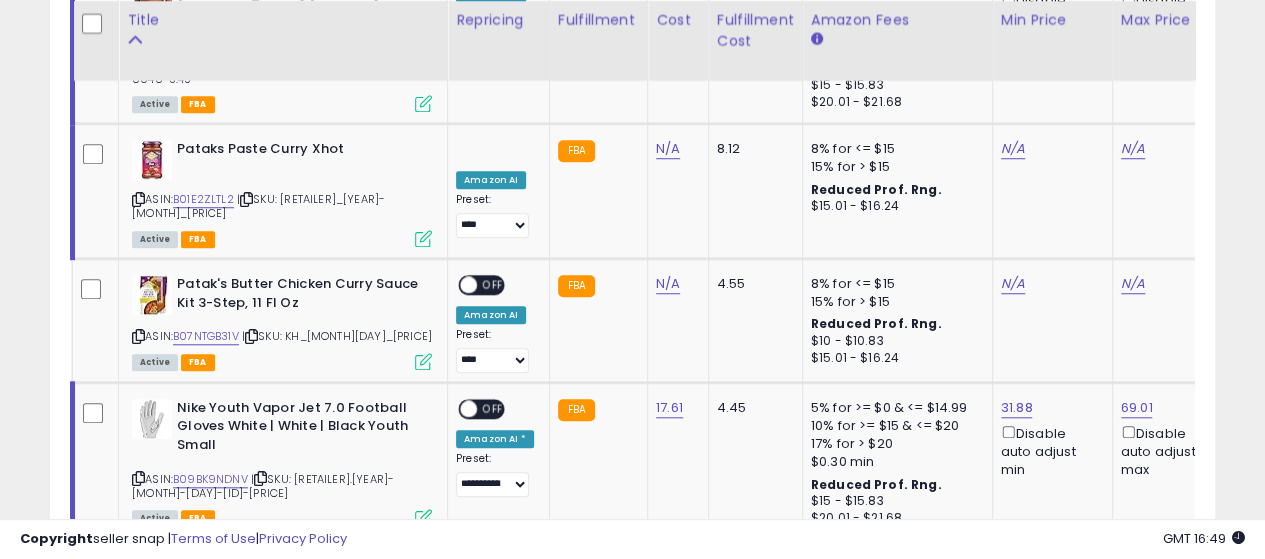 click on "›" 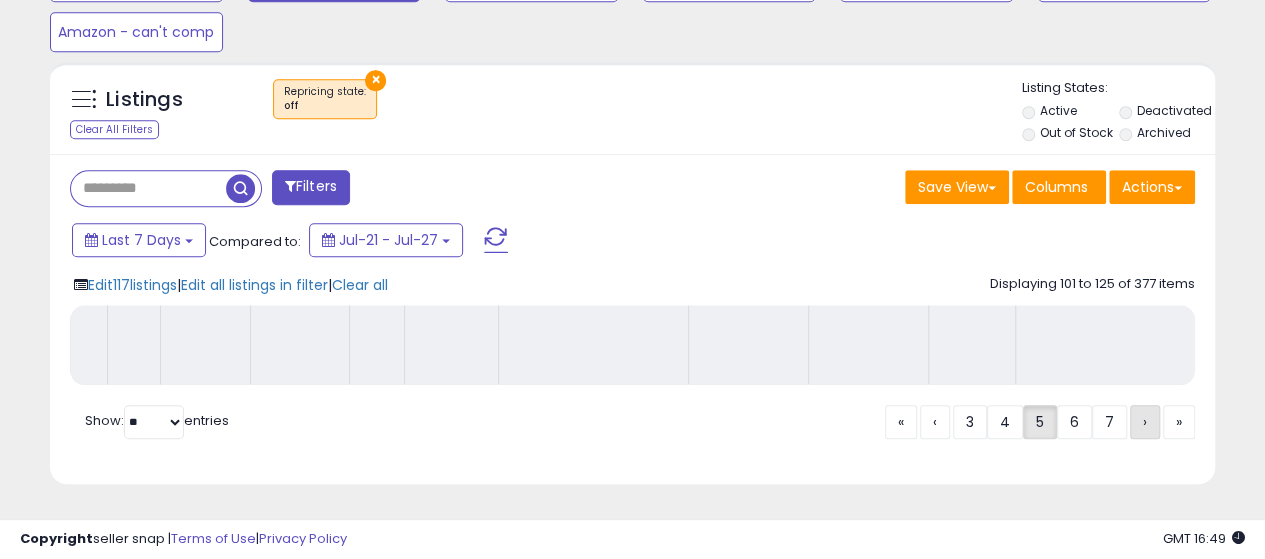 scroll, scrollTop: 730, scrollLeft: 0, axis: vertical 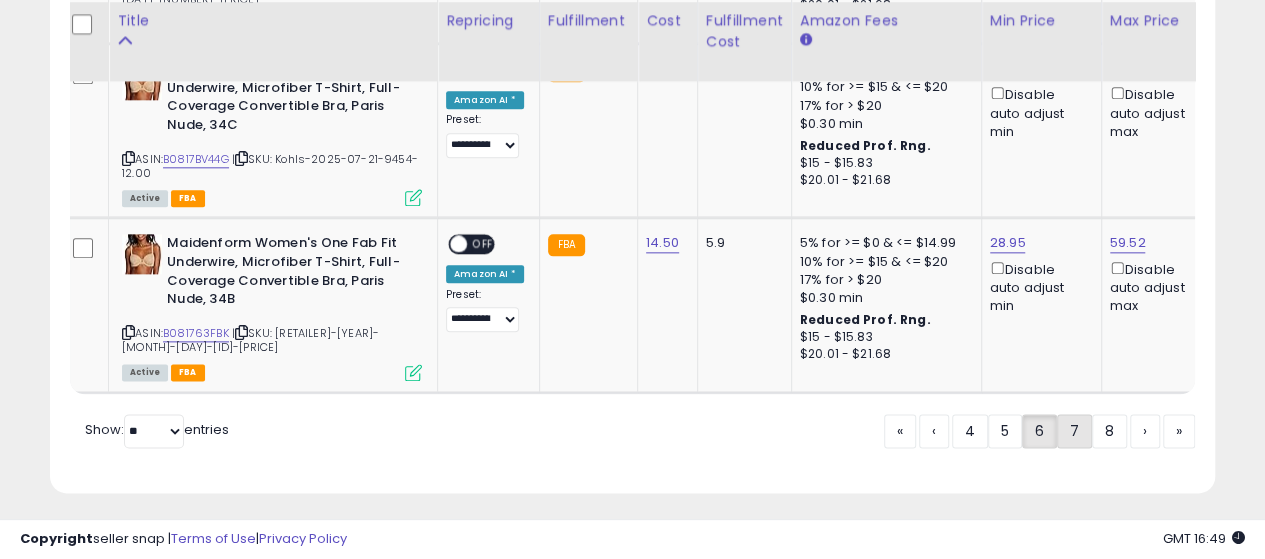 click on "7" 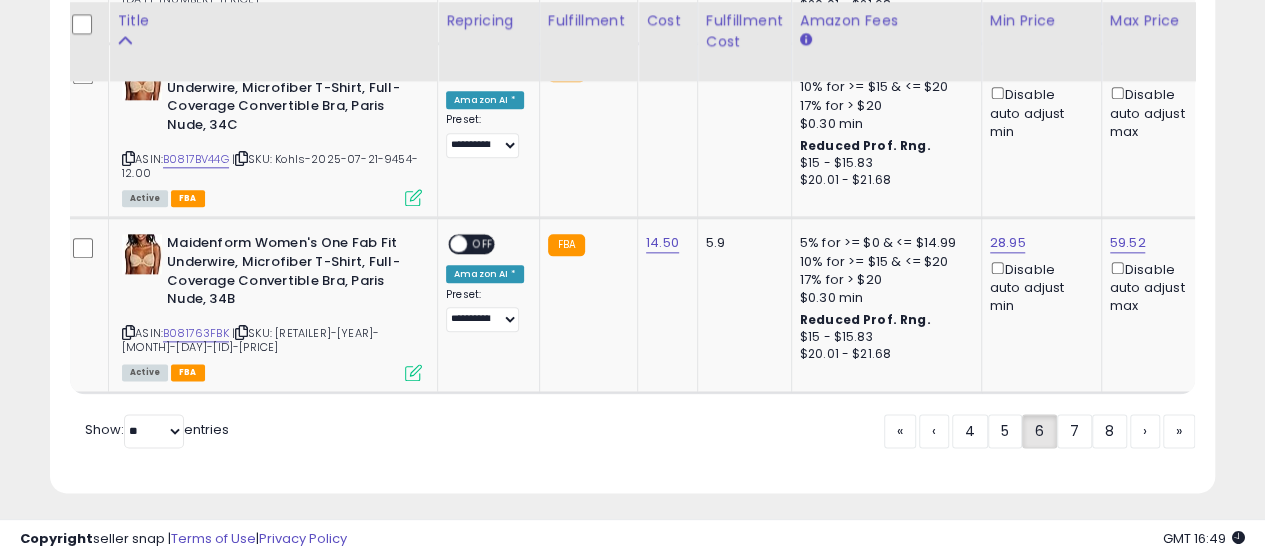 scroll, scrollTop: 730, scrollLeft: 0, axis: vertical 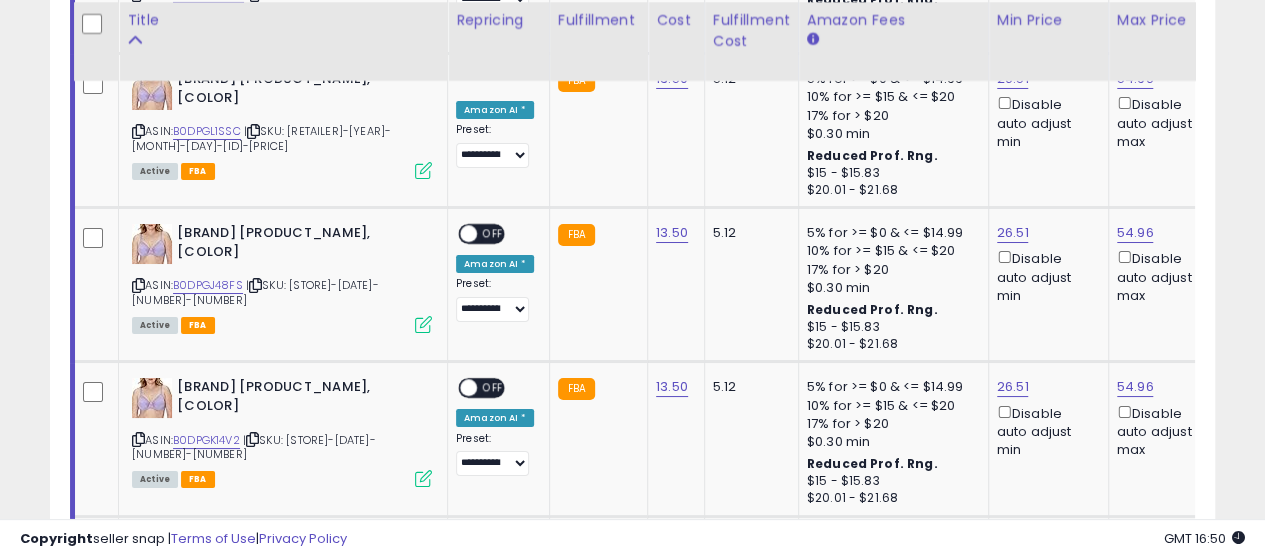 click on "[BRAND] [PRODUCT_NAME], [COLOR]" at bounding box center [298, 245] 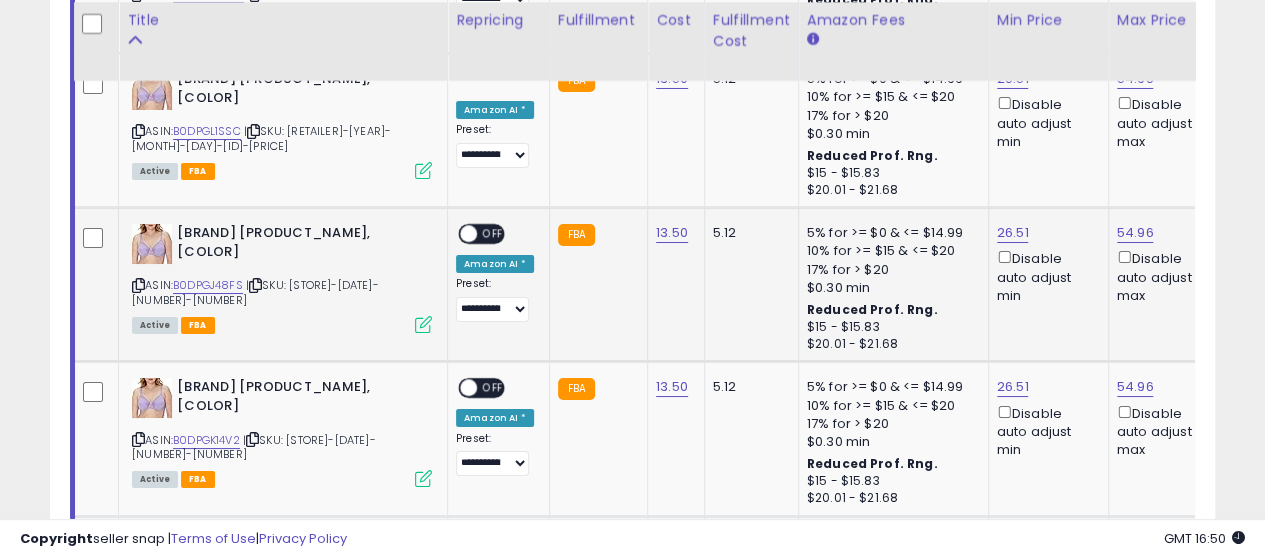drag, startPoint x: 372, startPoint y: 248, endPoint x: 300, endPoint y: 315, distance: 98.35141 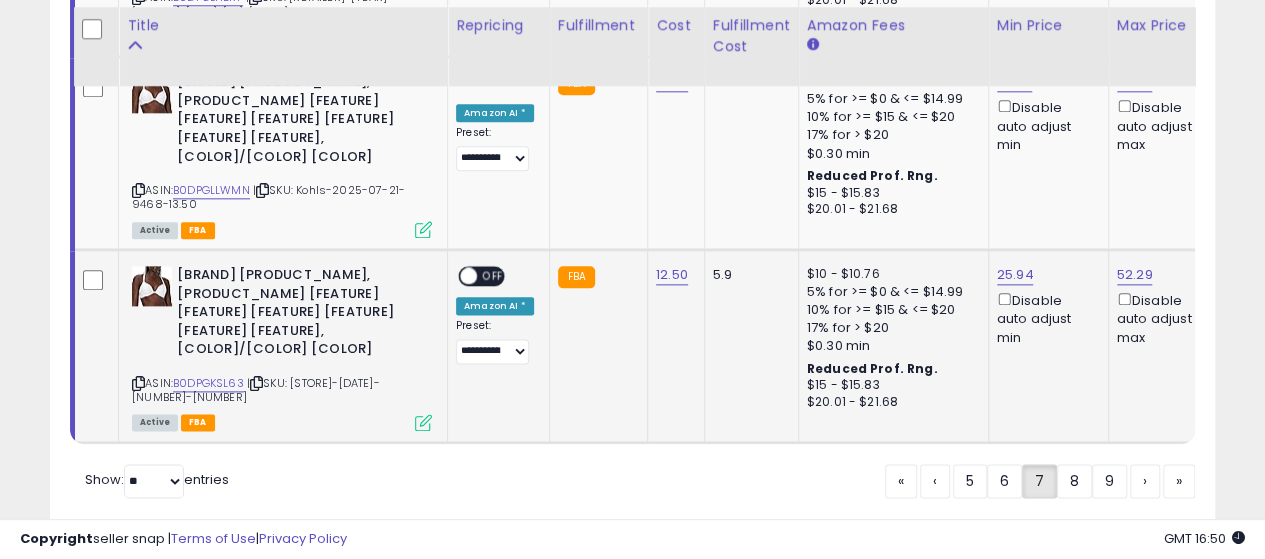 scroll, scrollTop: 4911, scrollLeft: 0, axis: vertical 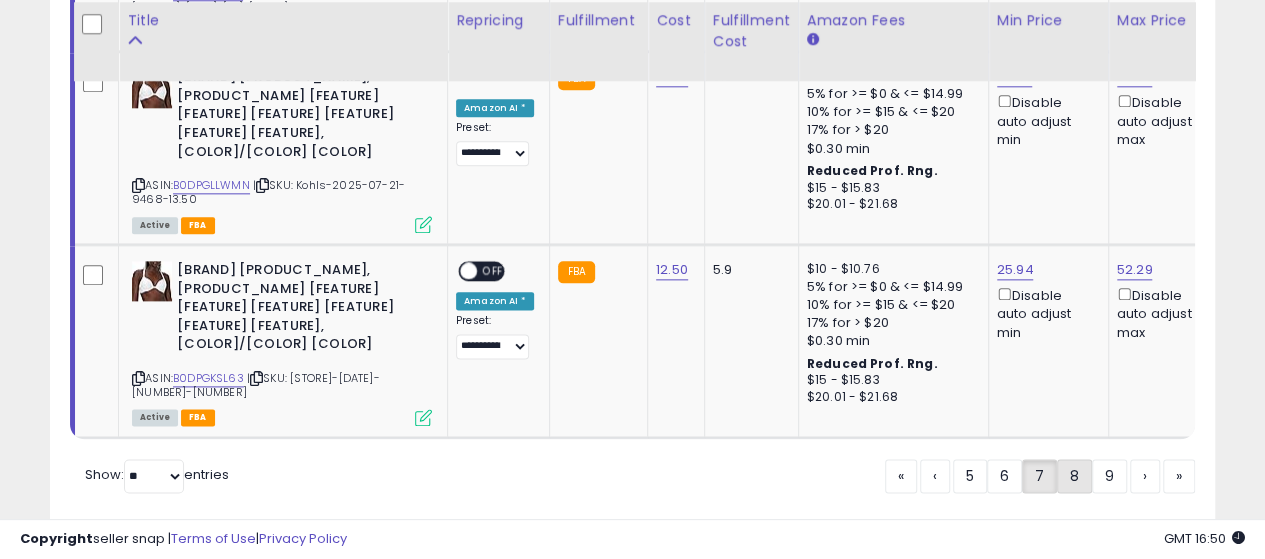 click on "8" 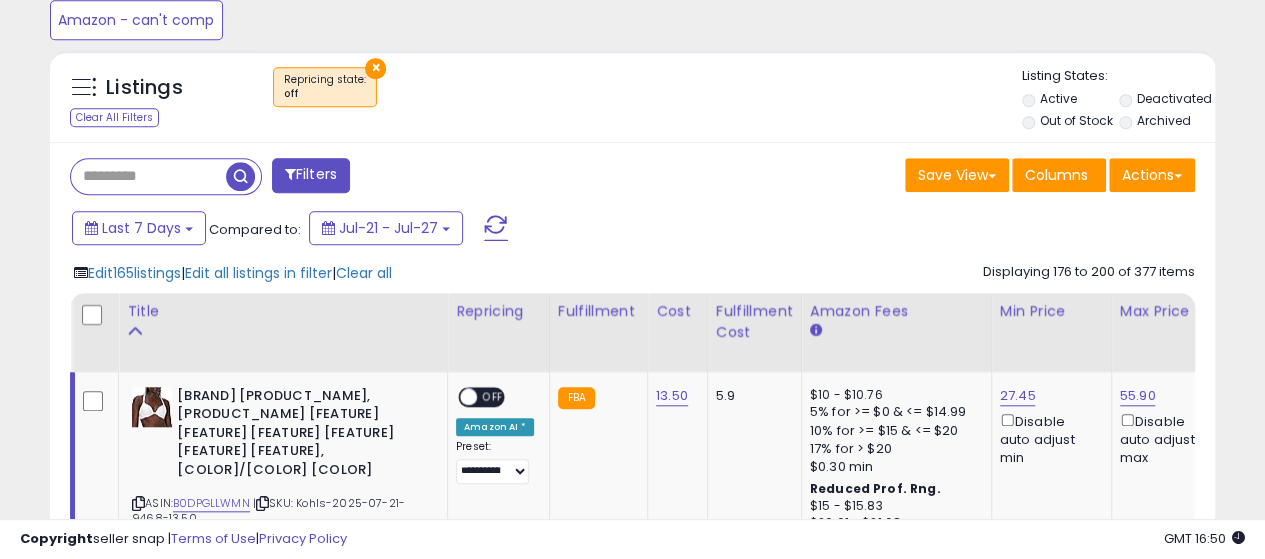 click on "Disable auto adjust min" at bounding box center [1048, 439] 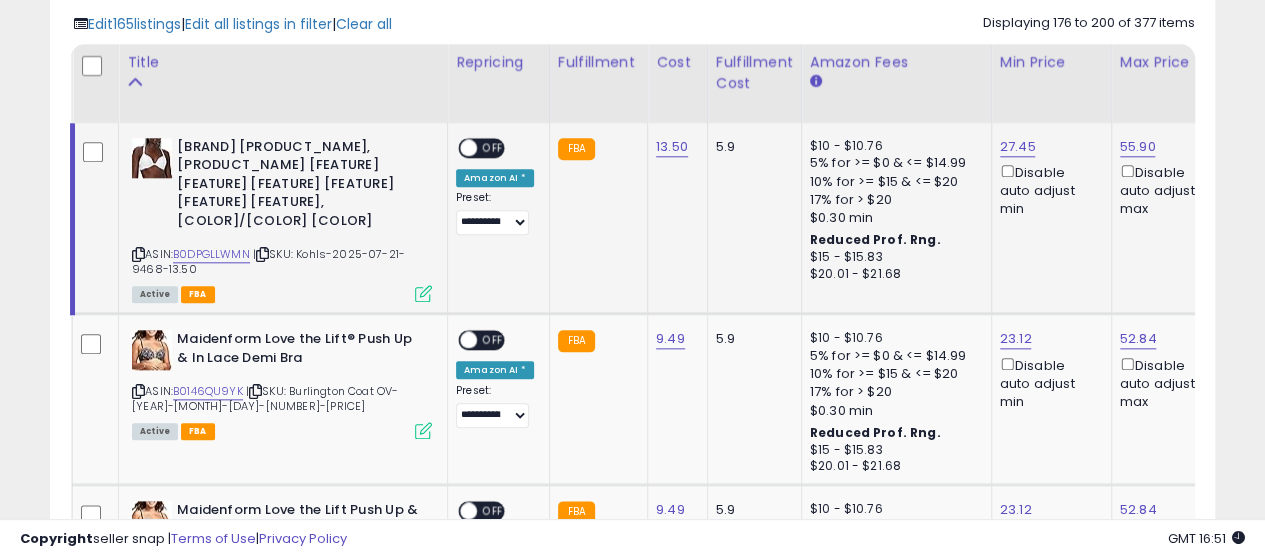 scroll, scrollTop: 980, scrollLeft: 0, axis: vertical 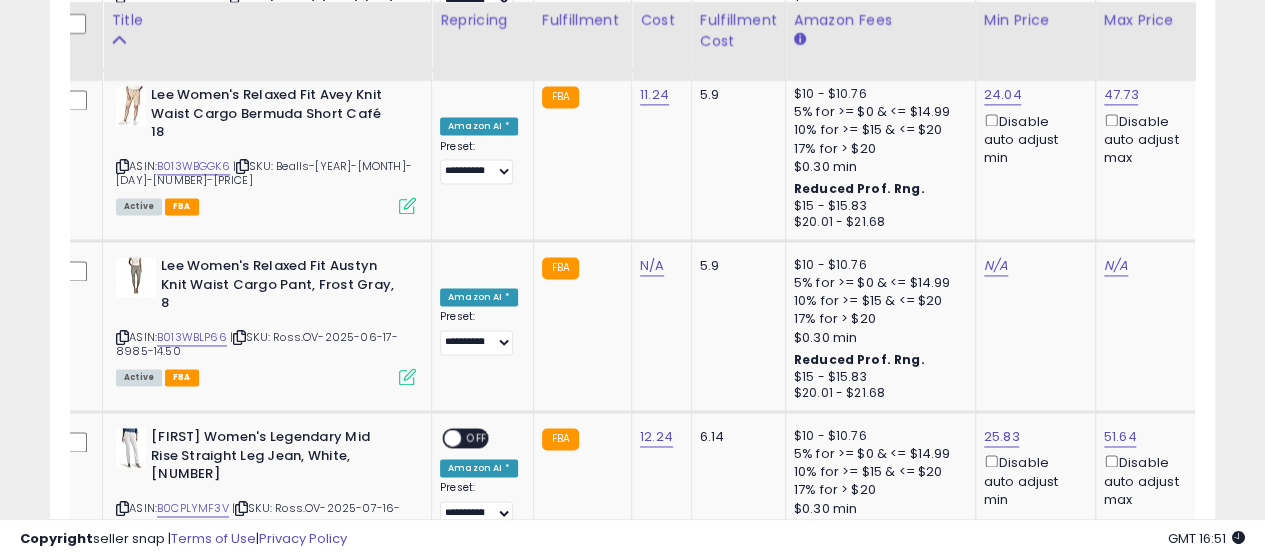 click on "9" 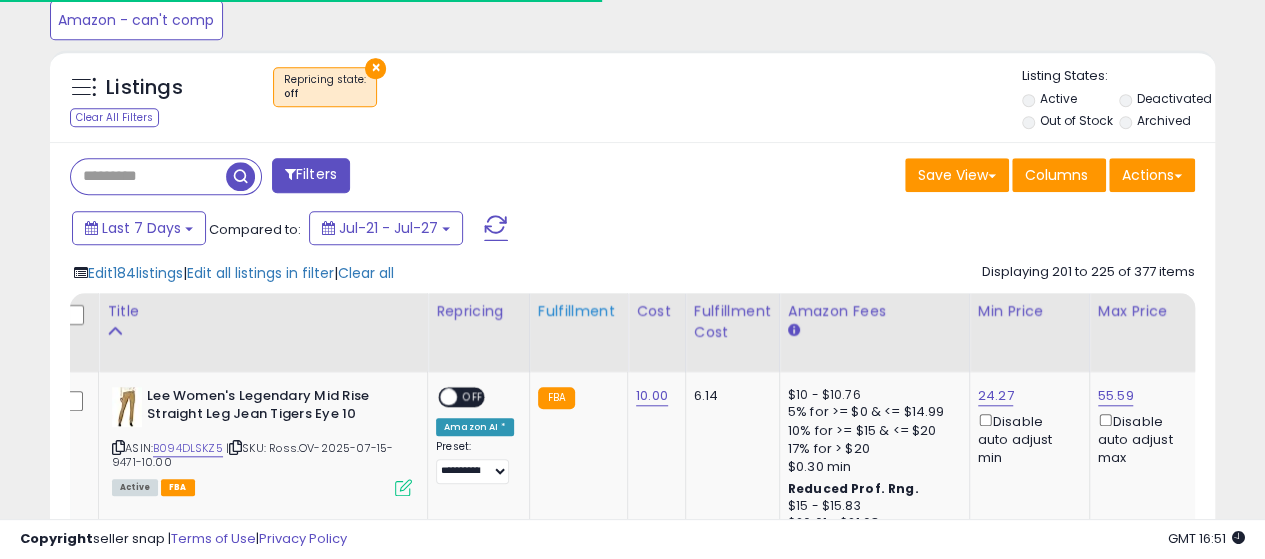 scroll, scrollTop: 0, scrollLeft: 0, axis: both 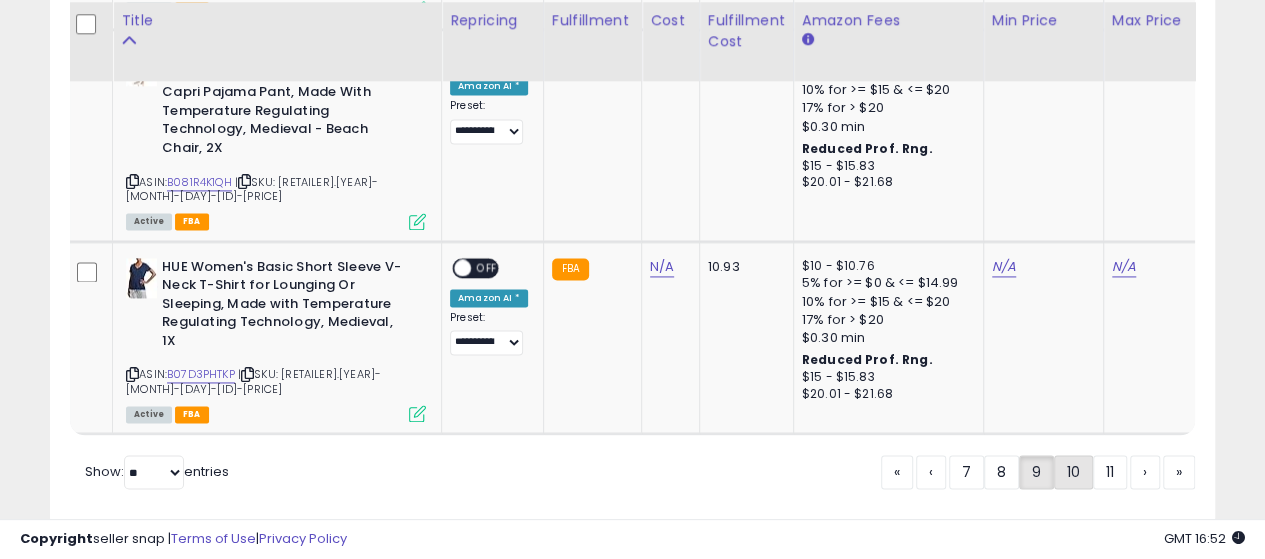 click on "10" 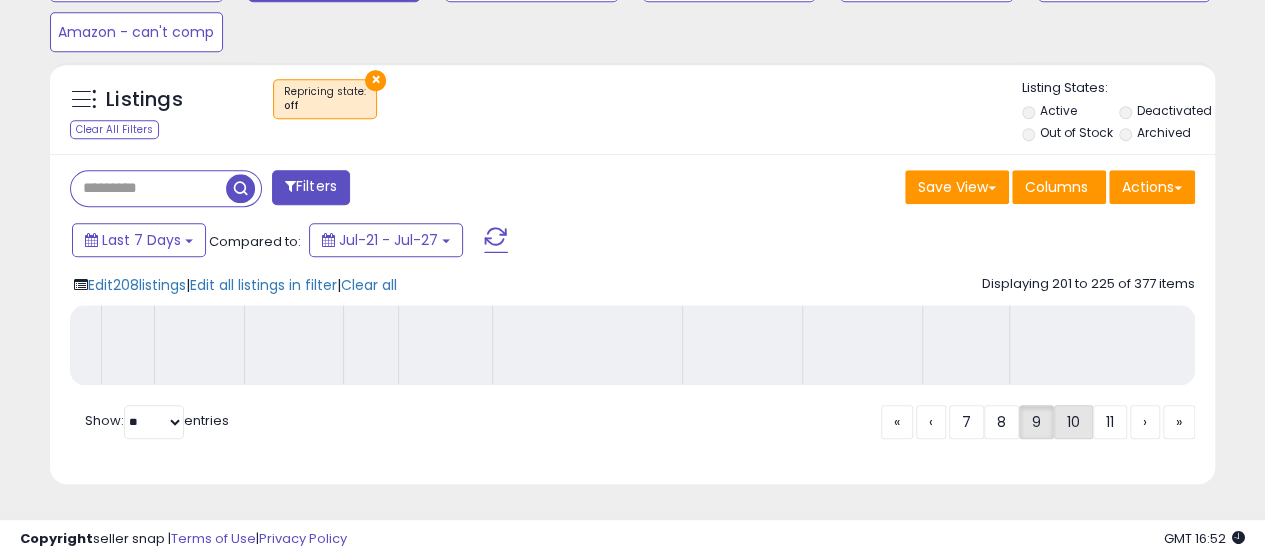 scroll, scrollTop: 730, scrollLeft: 0, axis: vertical 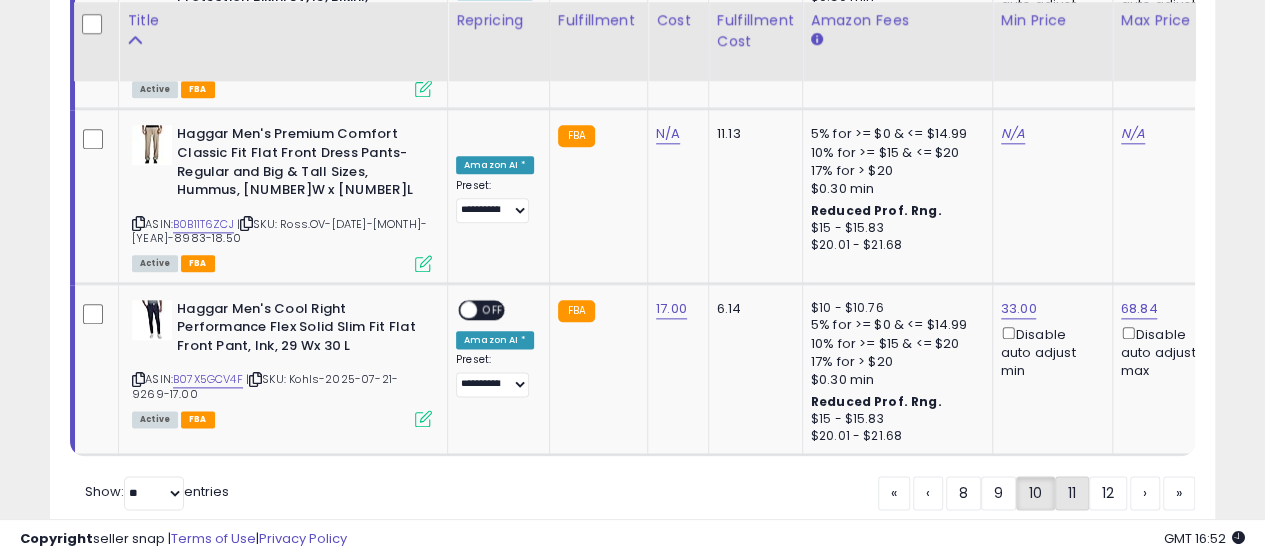 click on "11" 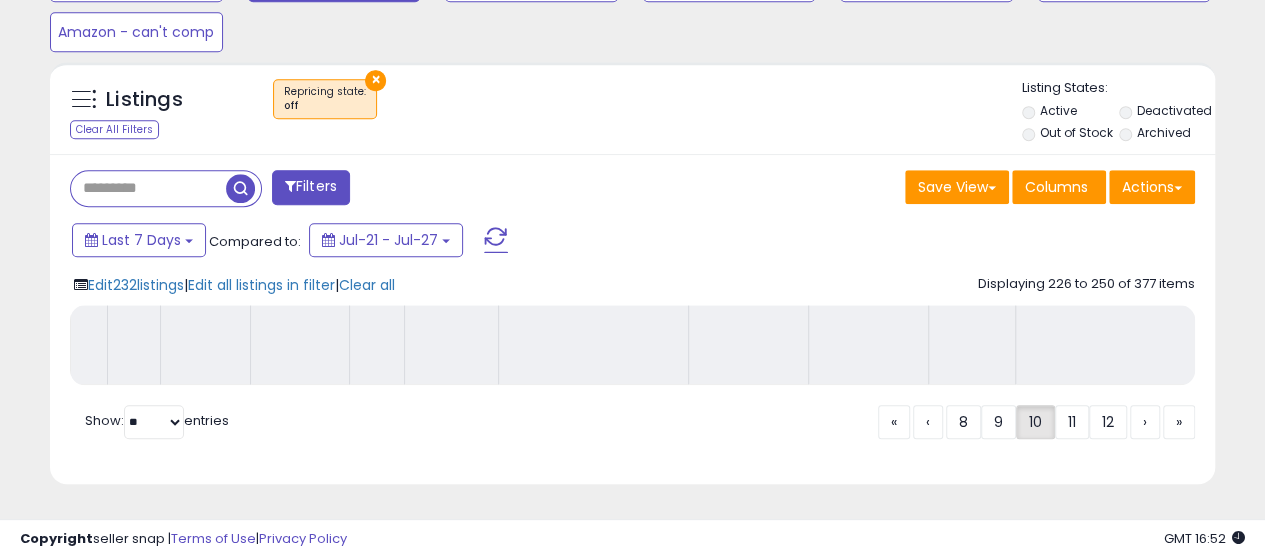 scroll, scrollTop: 730, scrollLeft: 0, axis: vertical 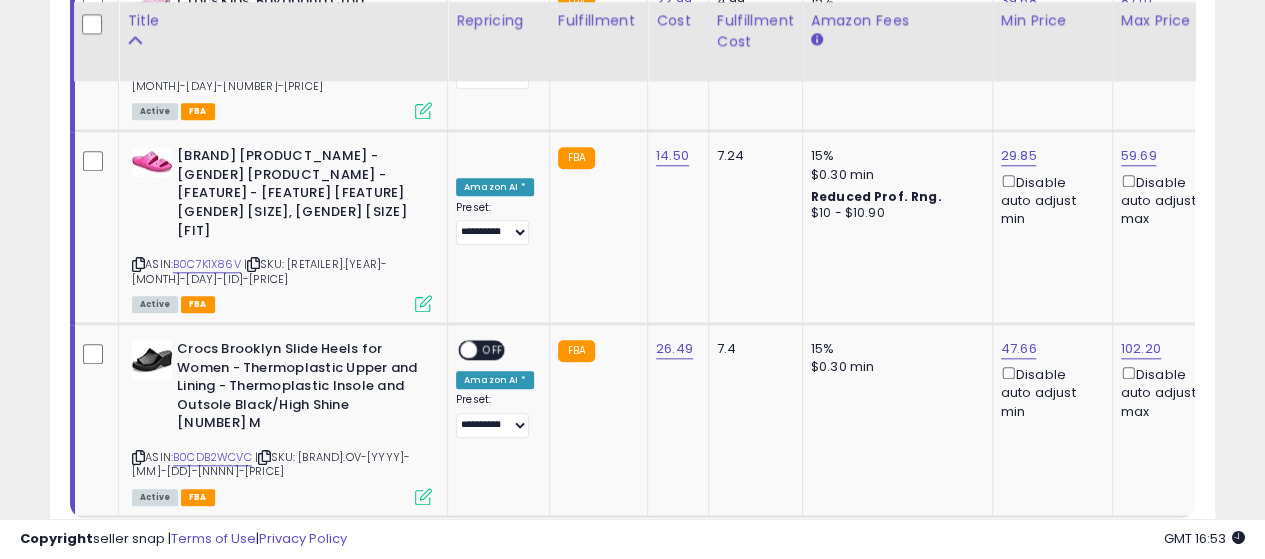 click on "12" 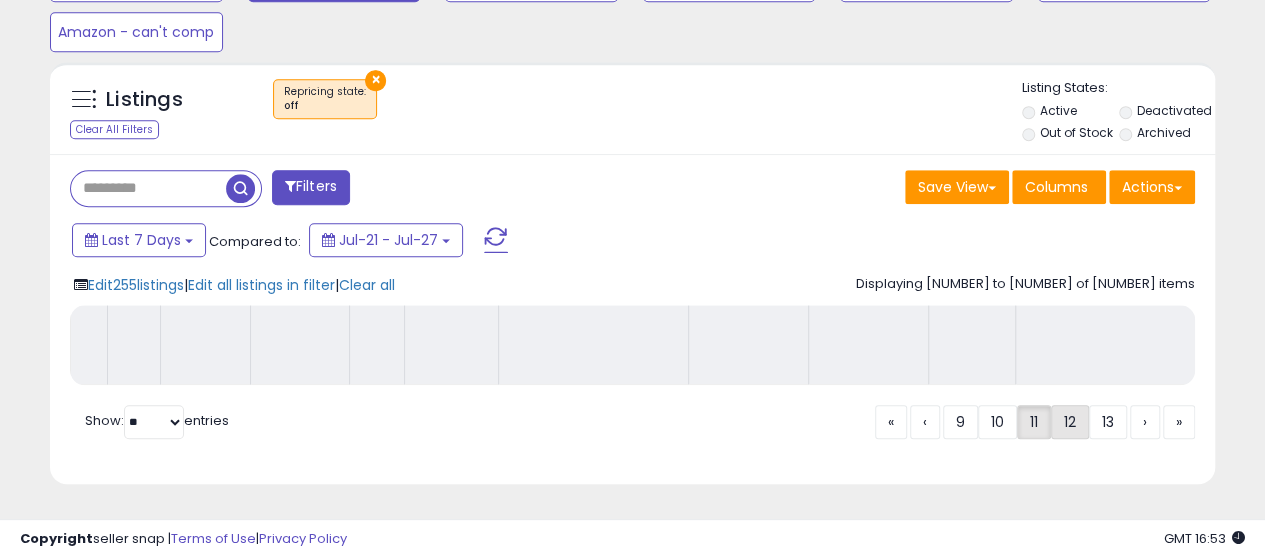 scroll, scrollTop: 730, scrollLeft: 0, axis: vertical 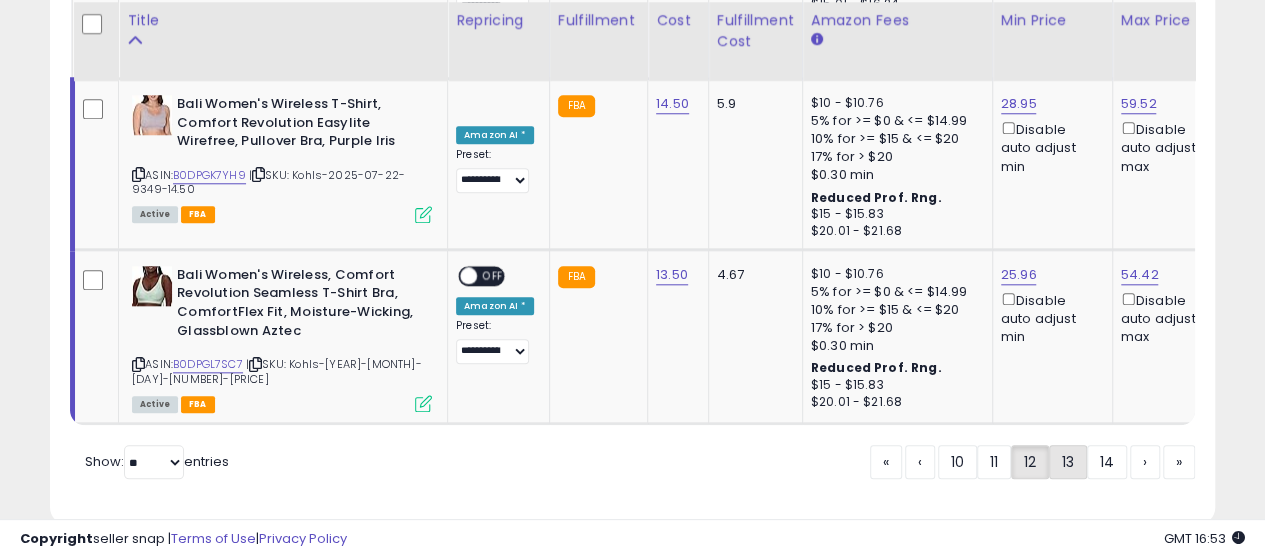 click on "13" 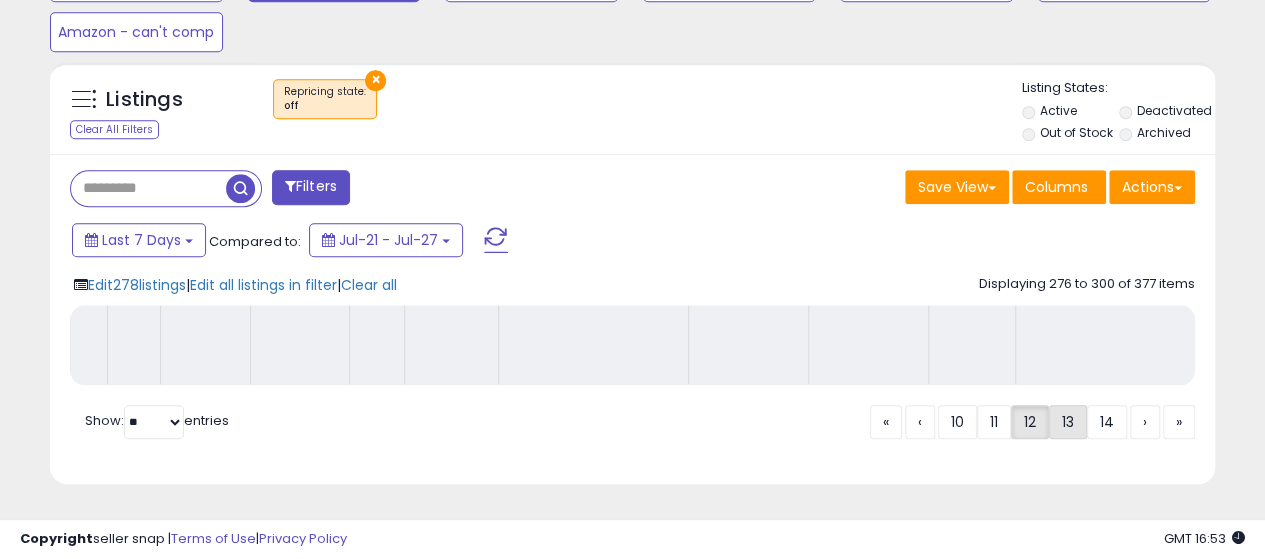 scroll, scrollTop: 730, scrollLeft: 0, axis: vertical 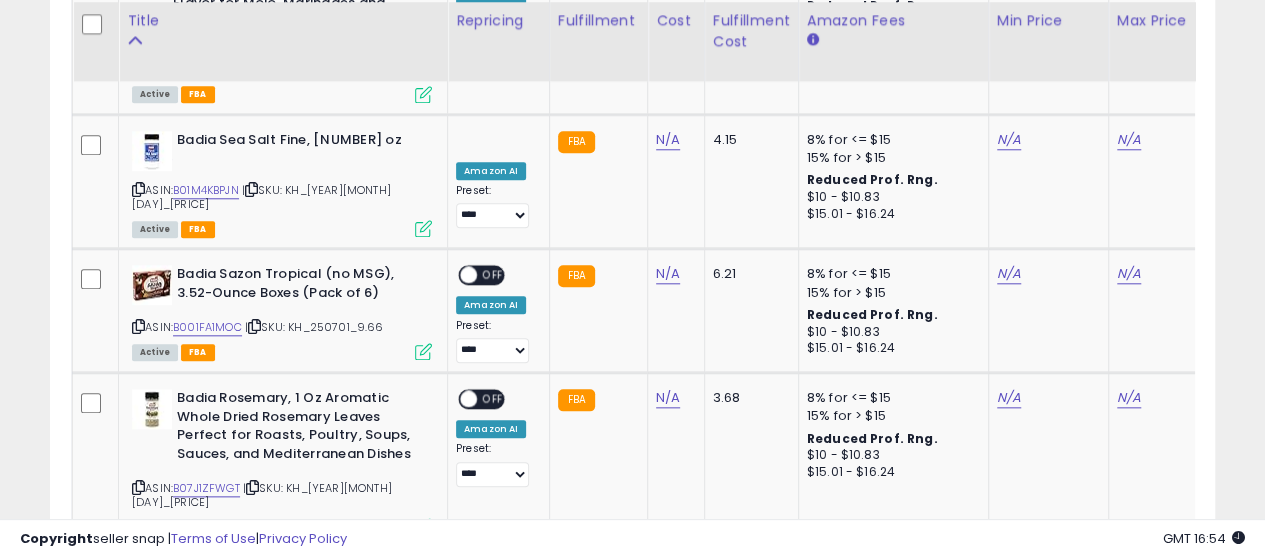 click on "14" 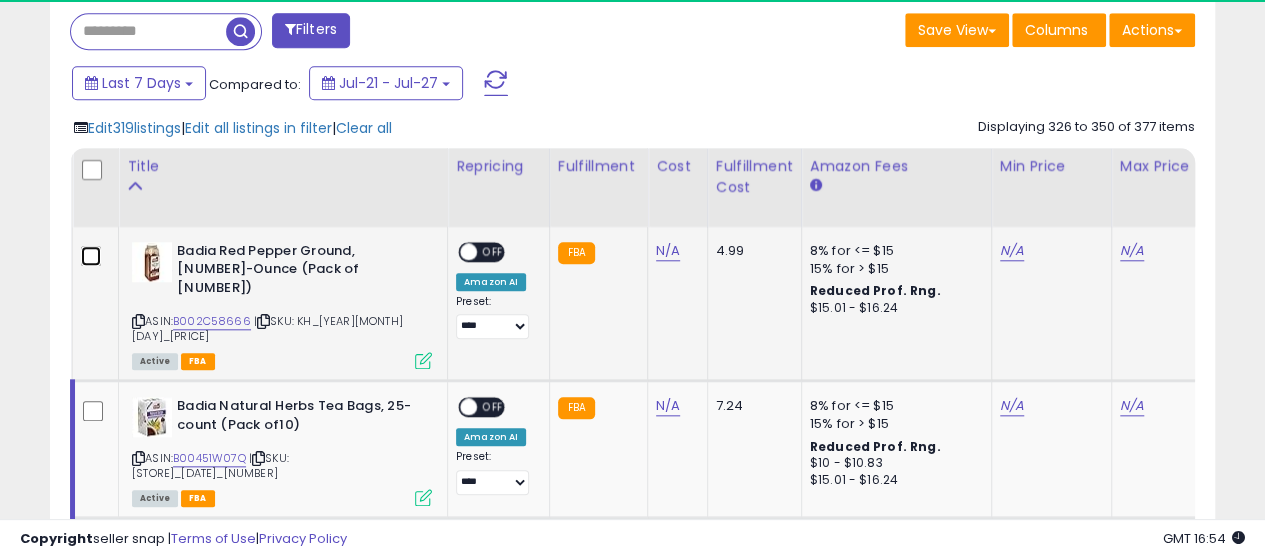 scroll, scrollTop: 880, scrollLeft: 0, axis: vertical 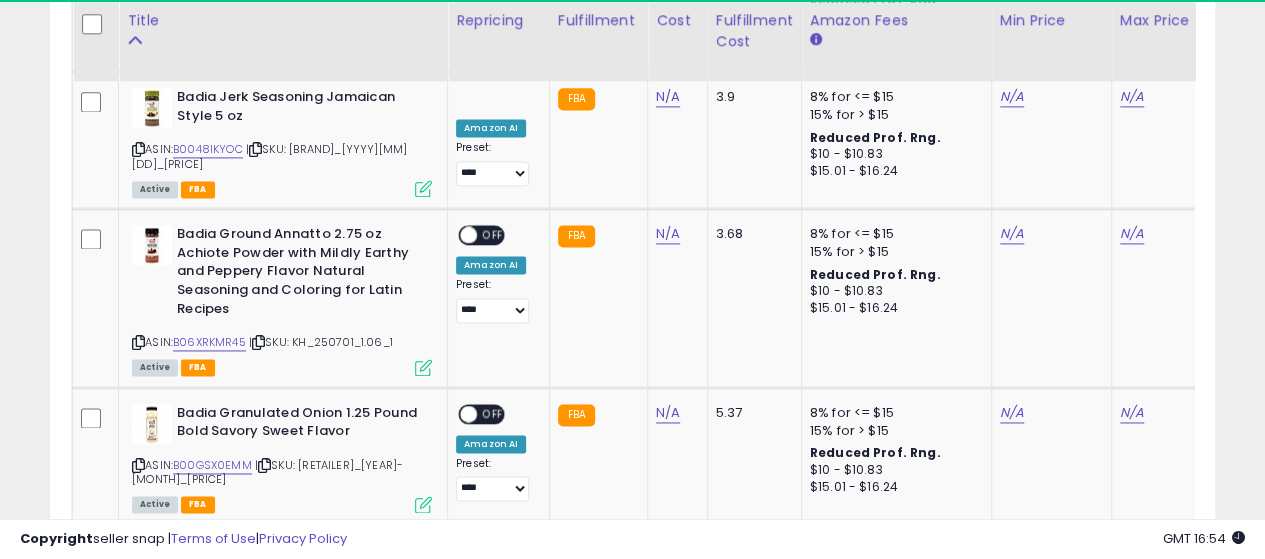 click 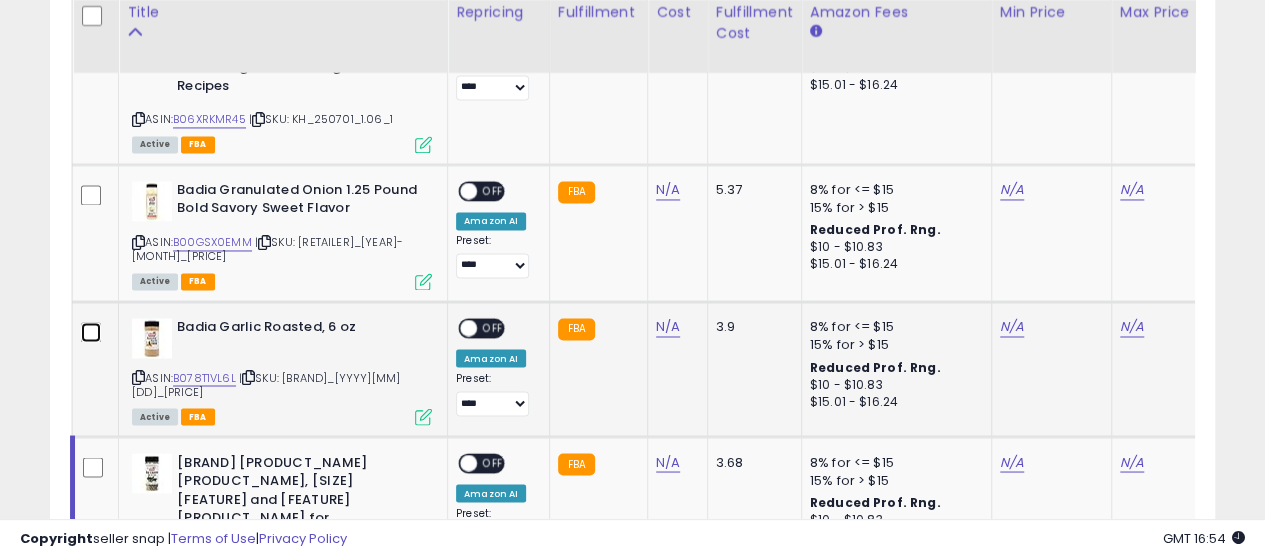 scroll, scrollTop: 1557, scrollLeft: 0, axis: vertical 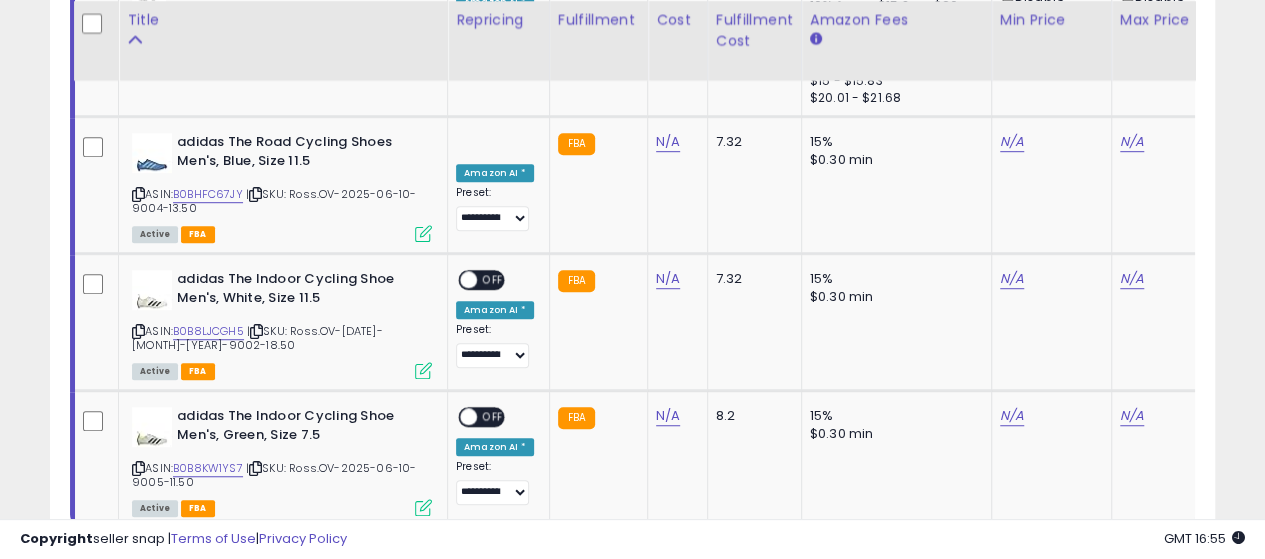 click on "15" 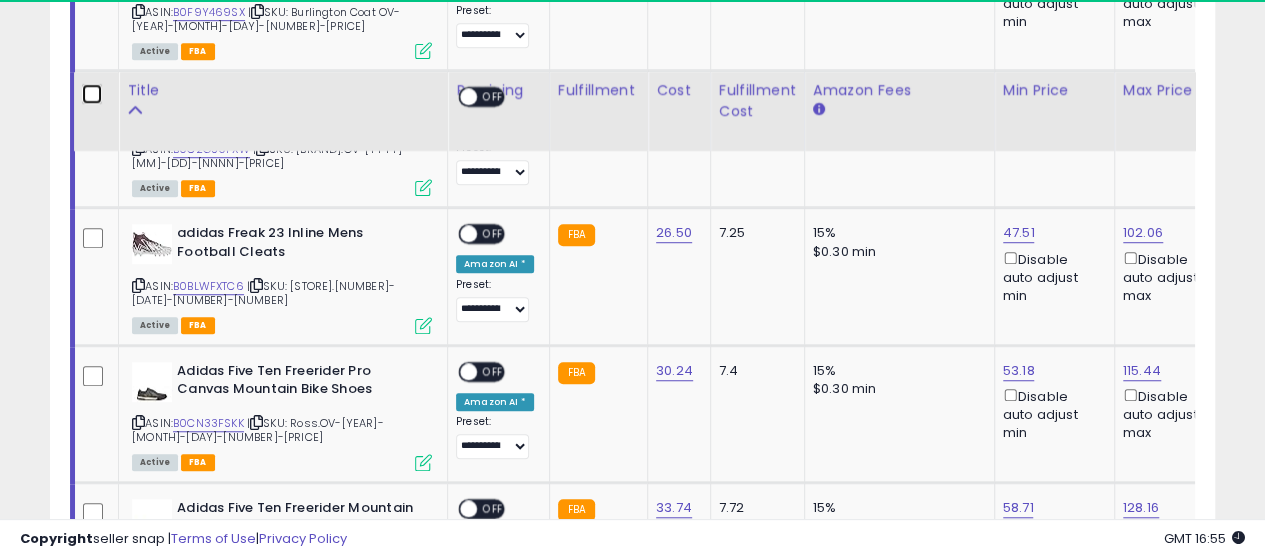 scroll, scrollTop: 4569, scrollLeft: 0, axis: vertical 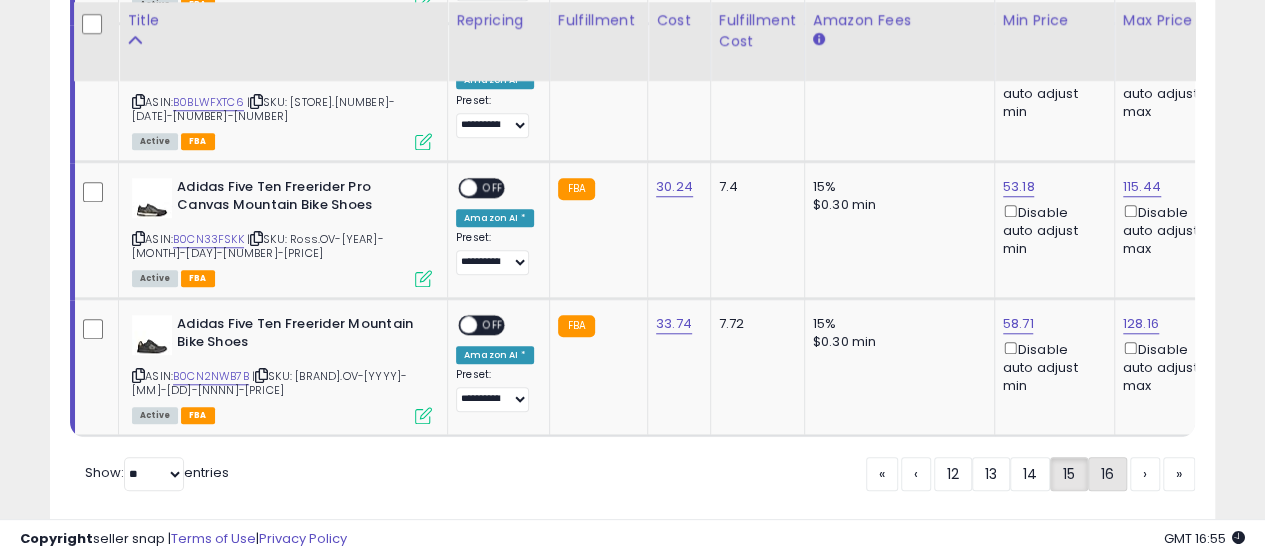 click on "16" 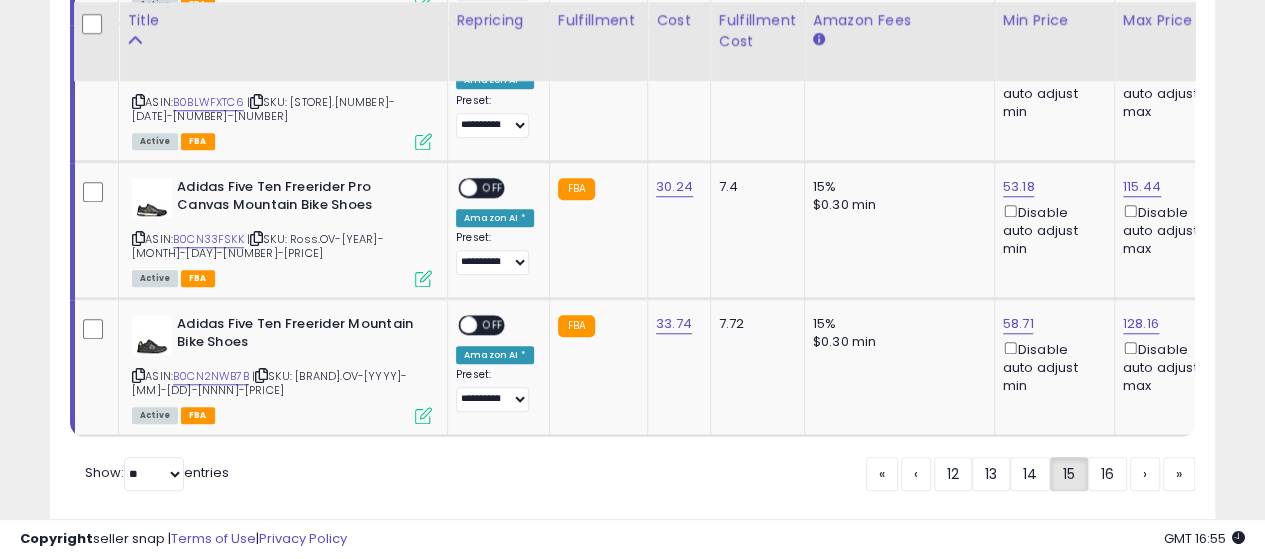 scroll, scrollTop: 730, scrollLeft: 0, axis: vertical 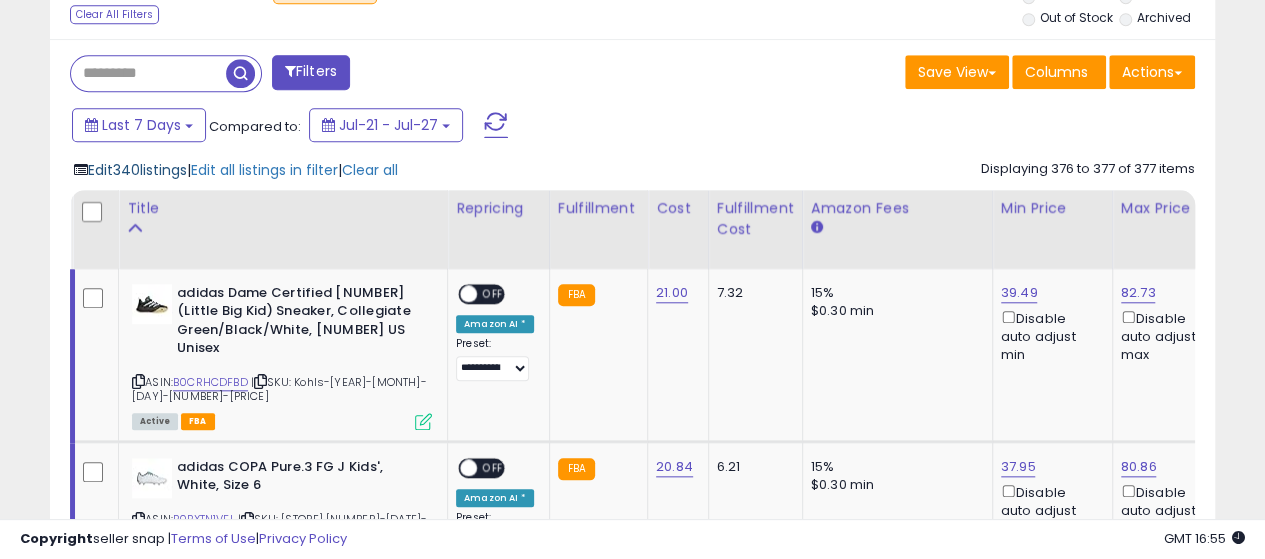 click on "Edit [NUMBER] listings" at bounding box center [137, 170] 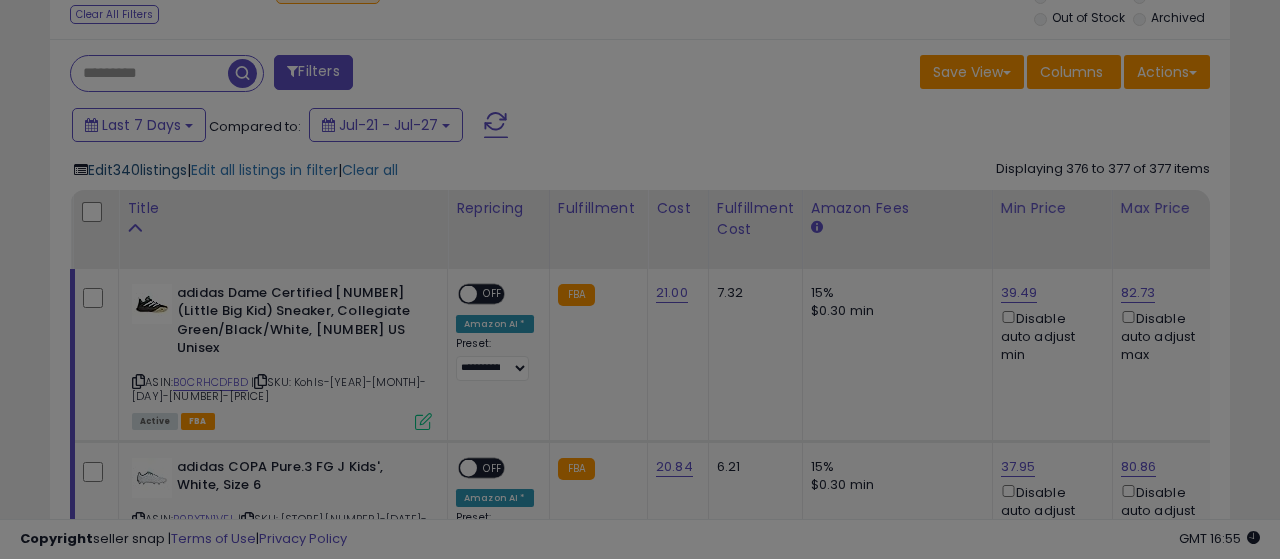 scroll, scrollTop: 999590, scrollLeft: 999317, axis: both 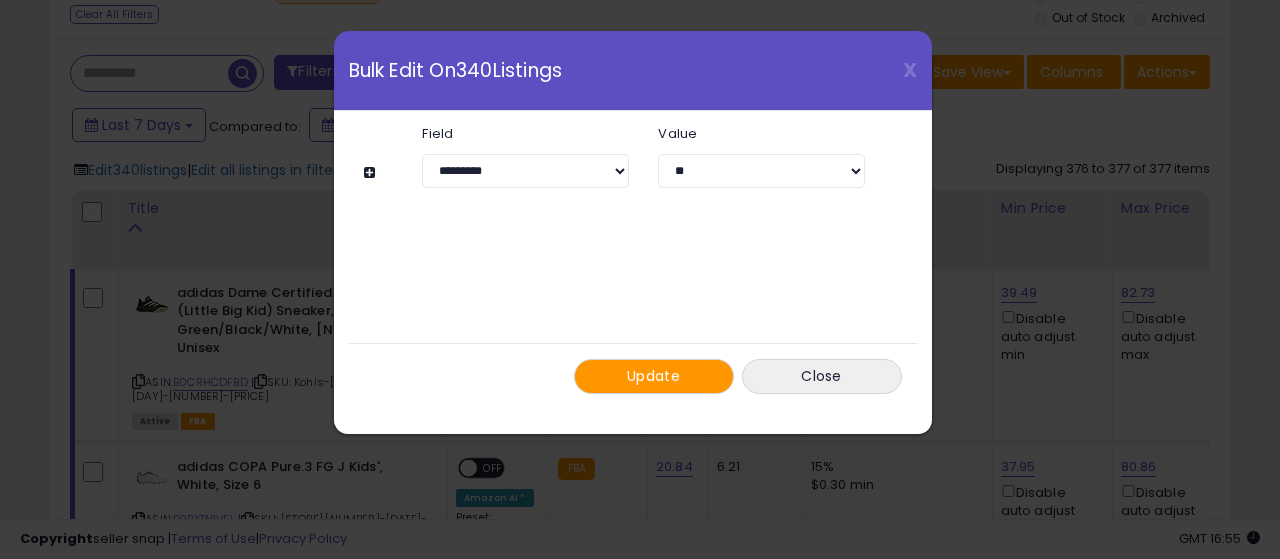 click at bounding box center [372, 172] 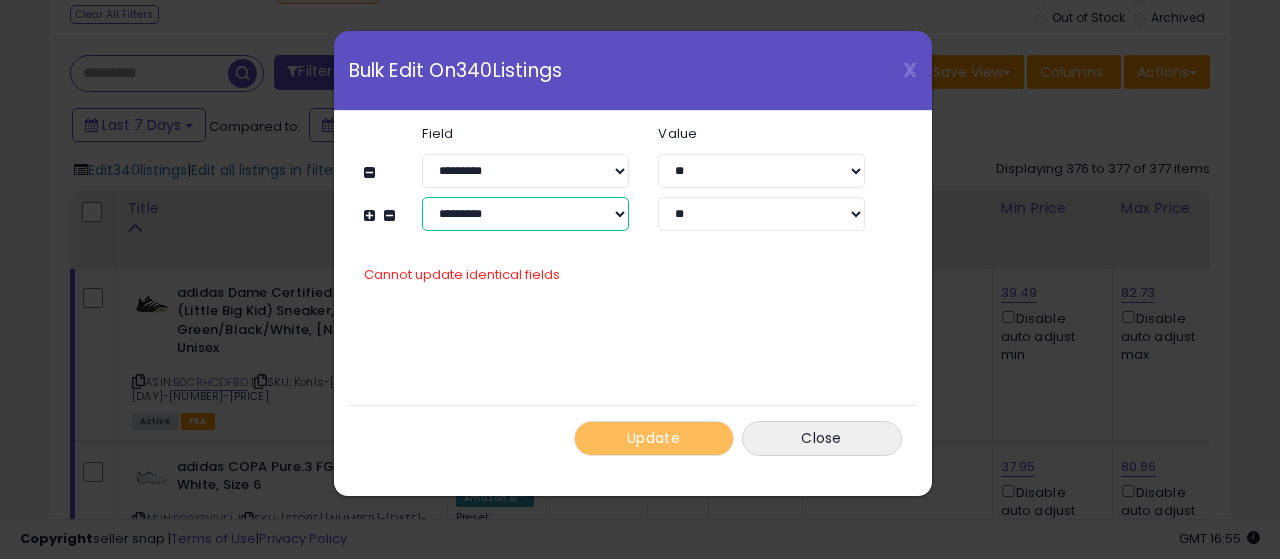 click on "**********" at bounding box center [525, 214] 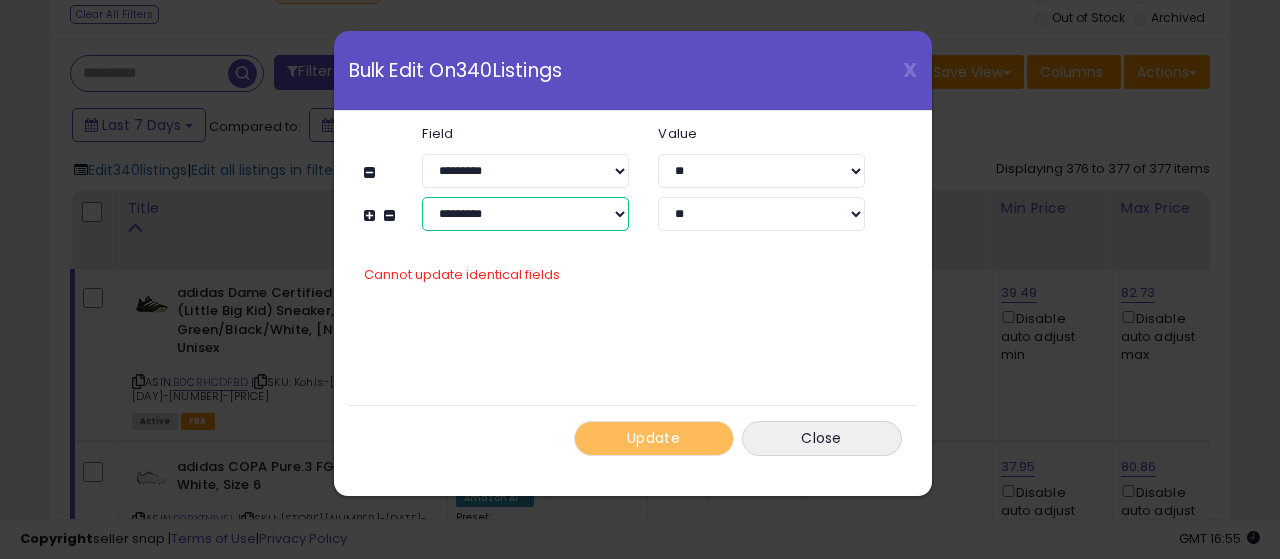select on "**********" 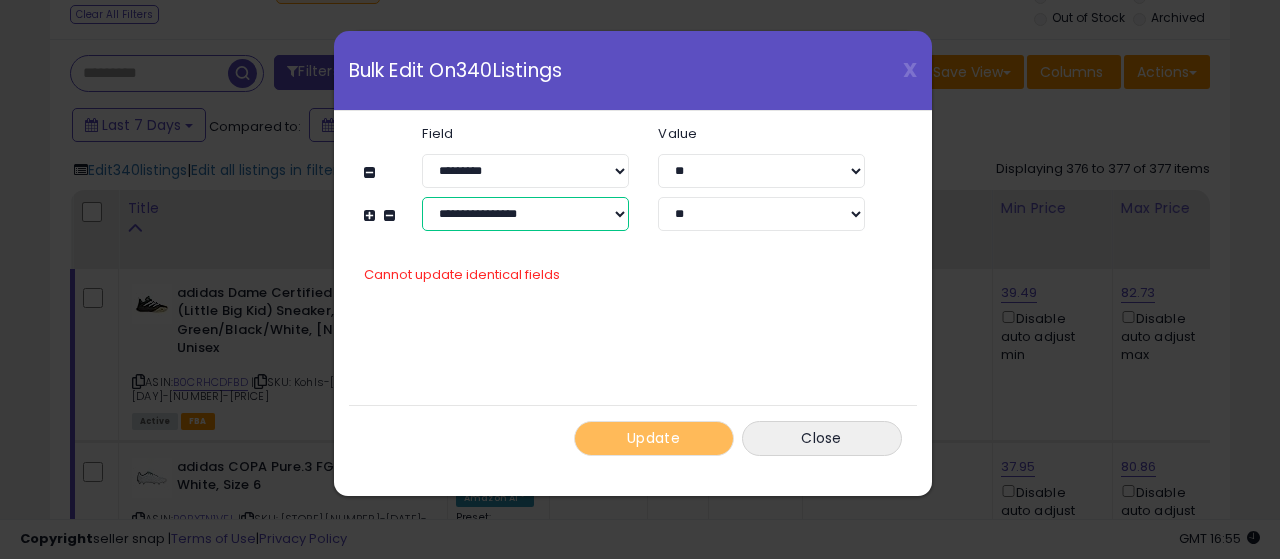 click on "**********" at bounding box center (525, 214) 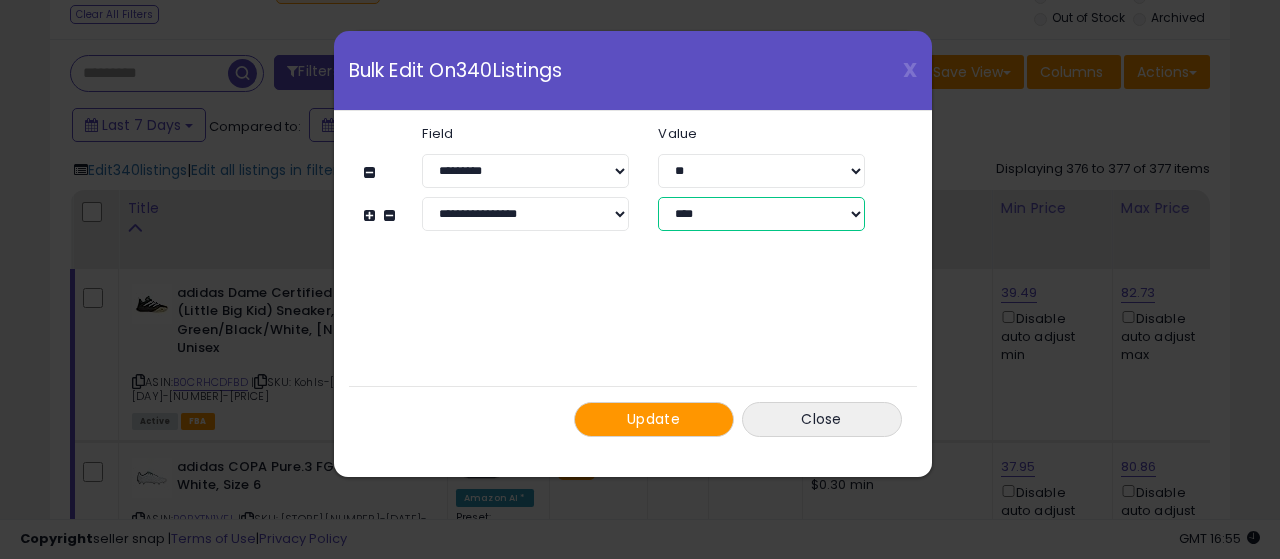 click on "**********" at bounding box center [761, 214] 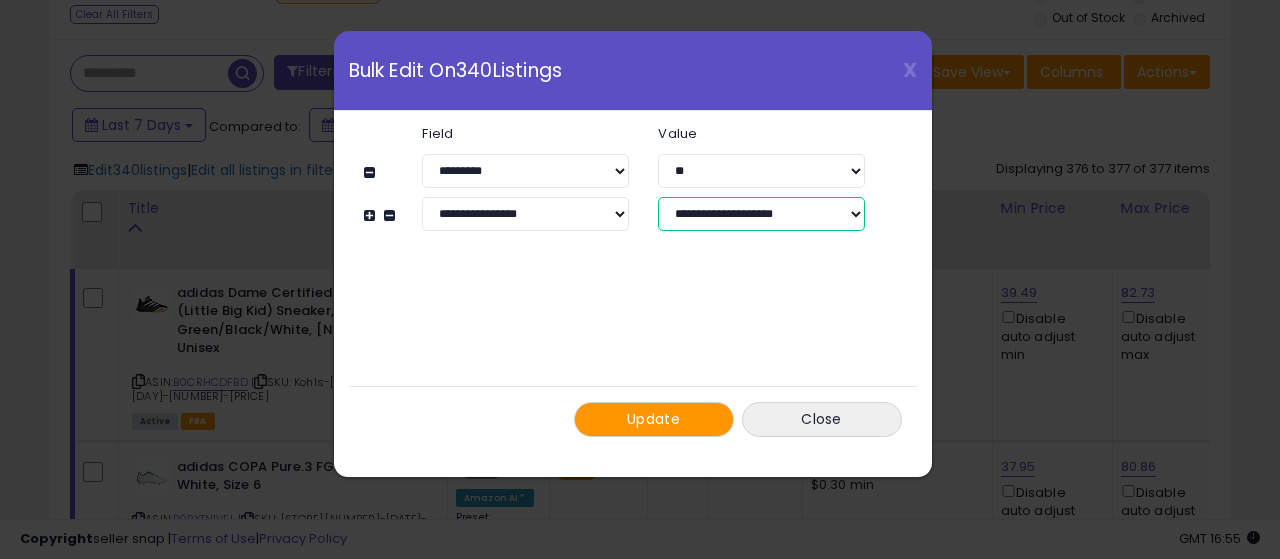 click on "**********" at bounding box center [761, 214] 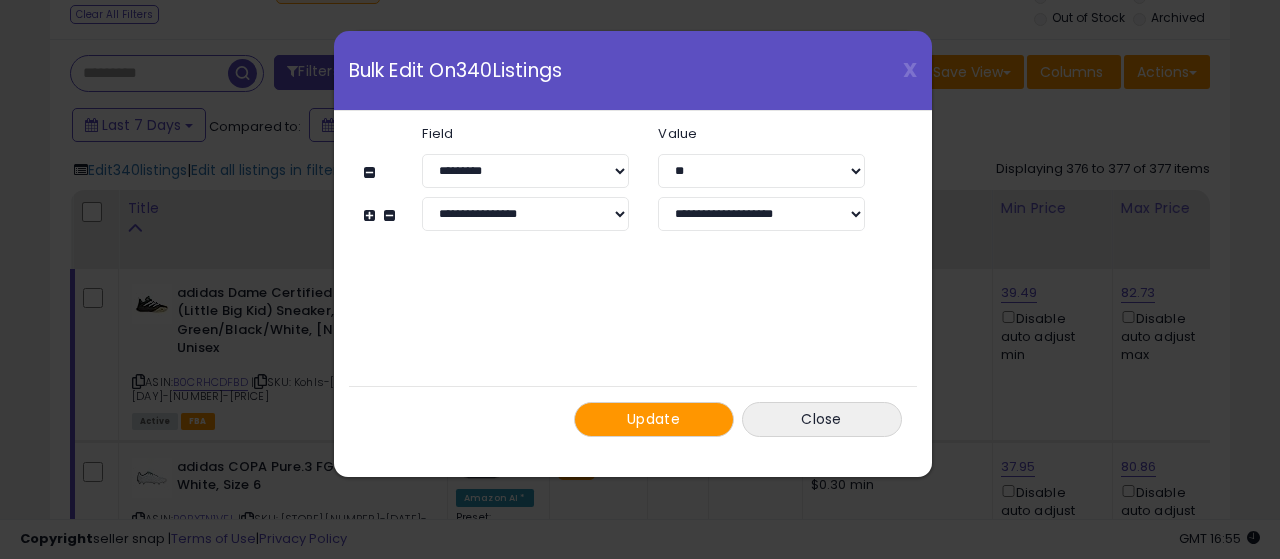 click on "Update" at bounding box center [653, 419] 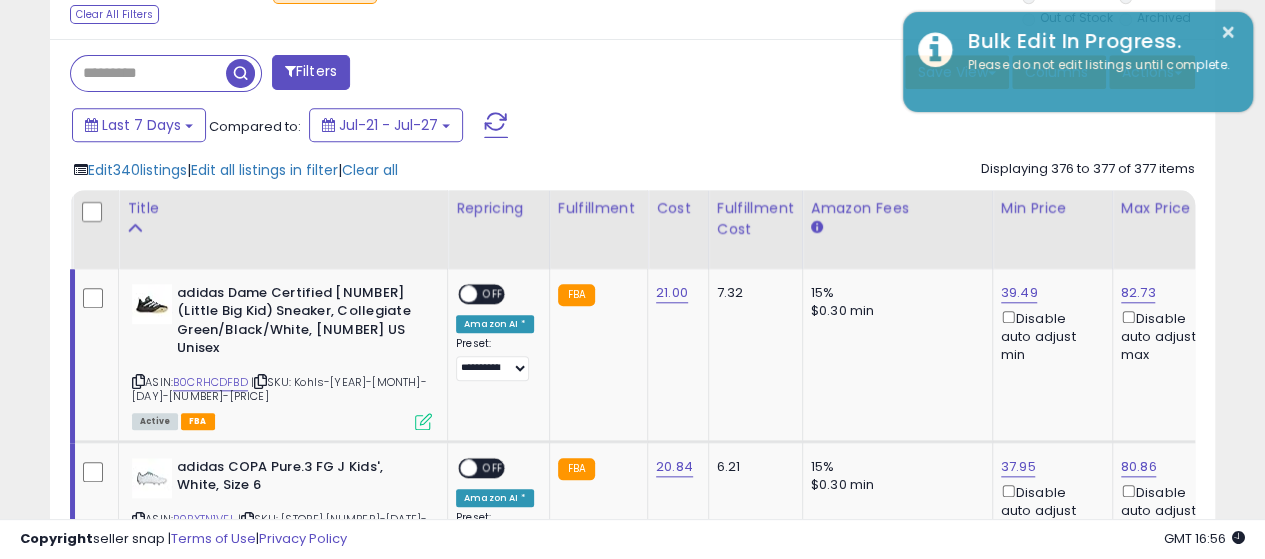 scroll, scrollTop: 410, scrollLeft: 674, axis: both 